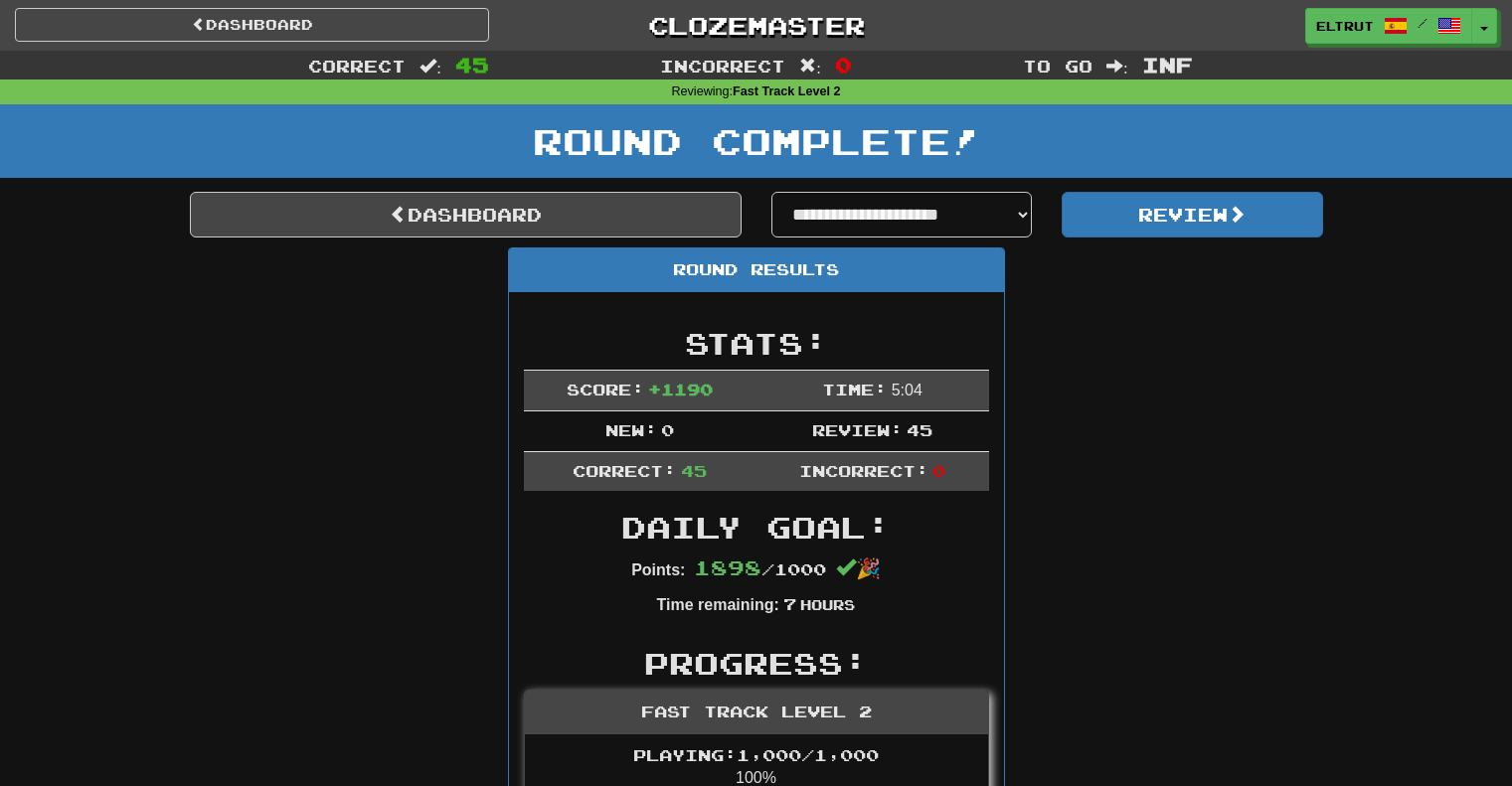scroll, scrollTop: 0, scrollLeft: 0, axis: both 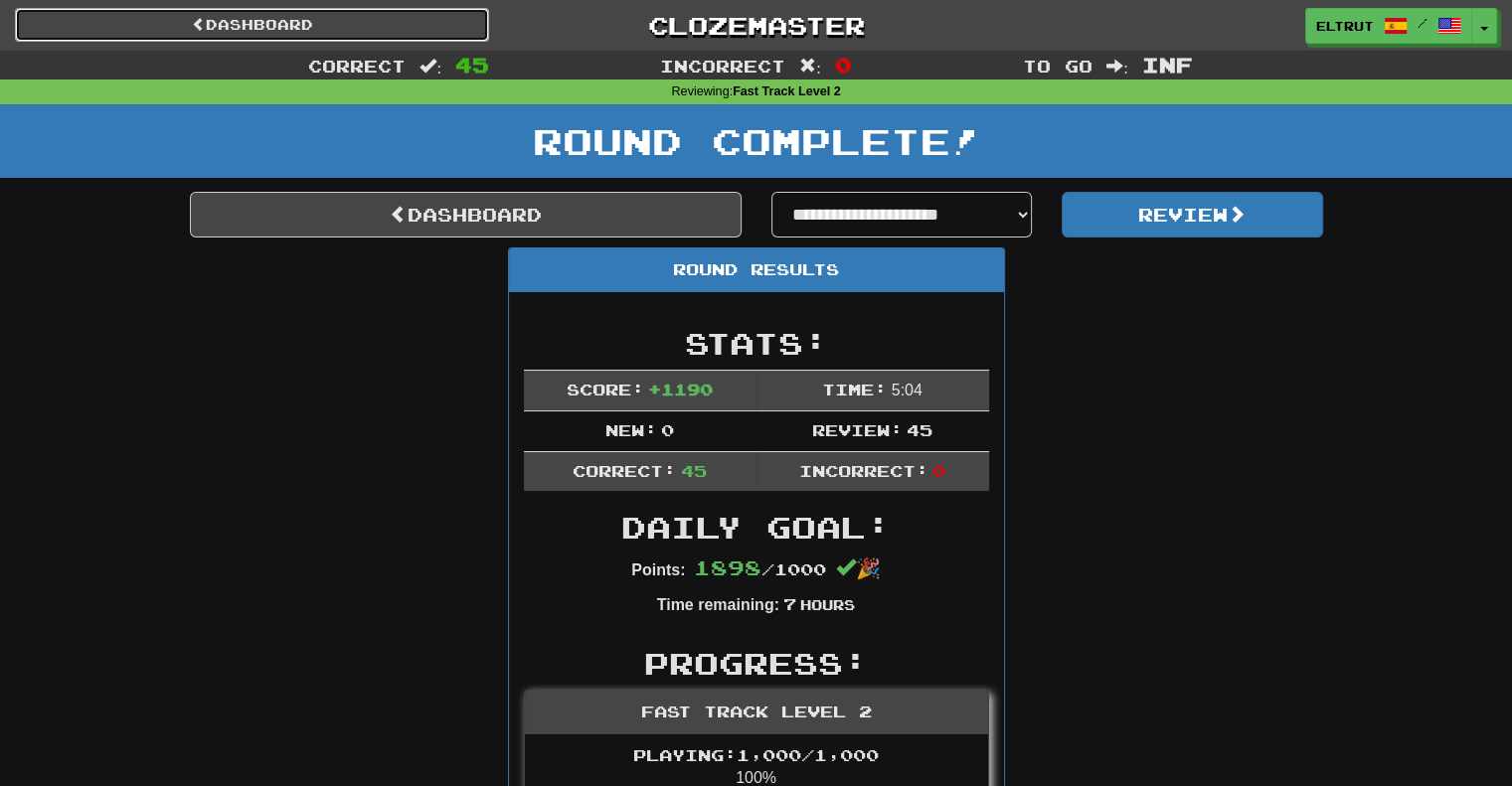 click on "Dashboard" at bounding box center [252, 25] 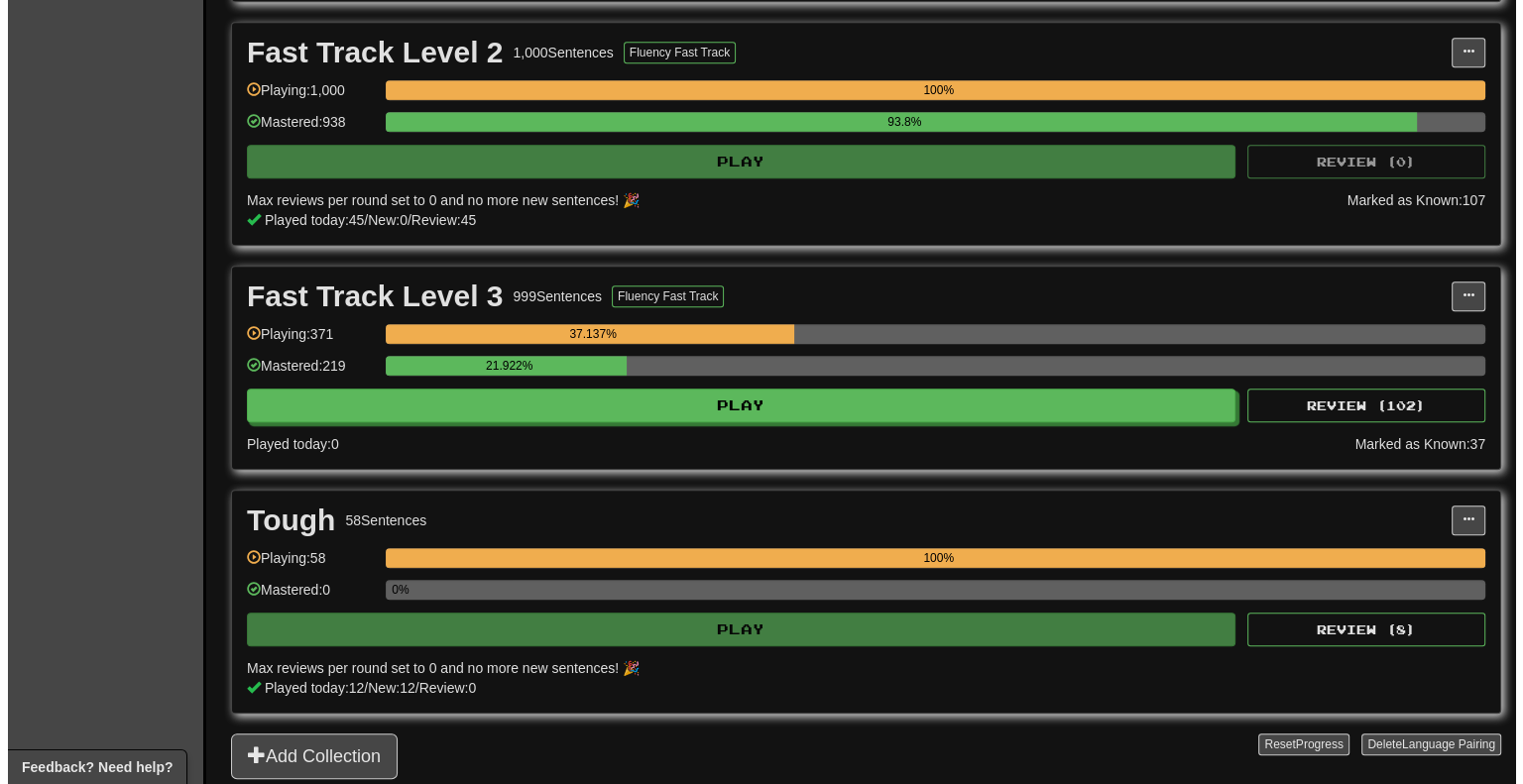 scroll, scrollTop: 1487, scrollLeft: 0, axis: vertical 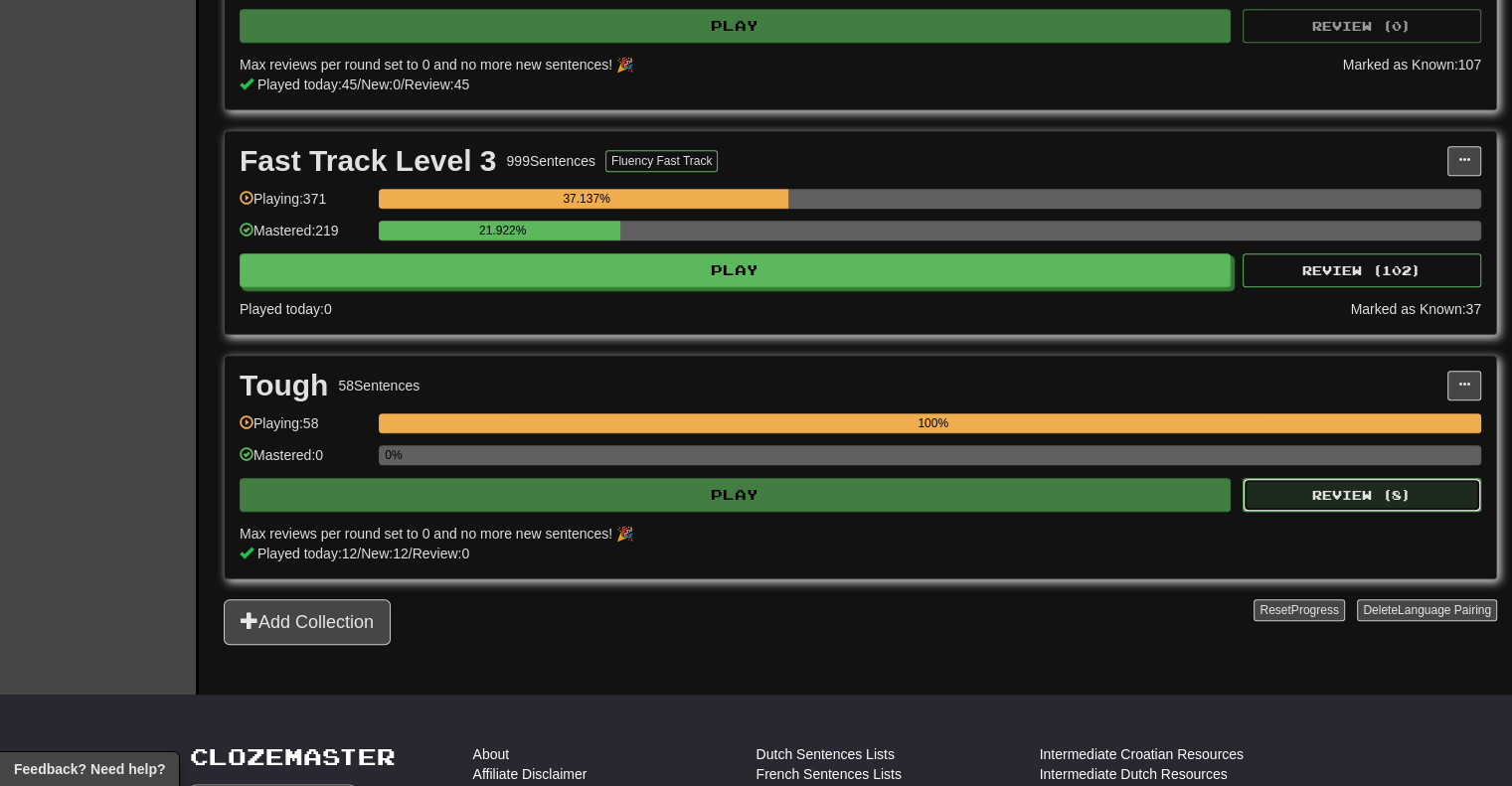 click on "Review ( 8 )" at bounding box center [1362, 495] 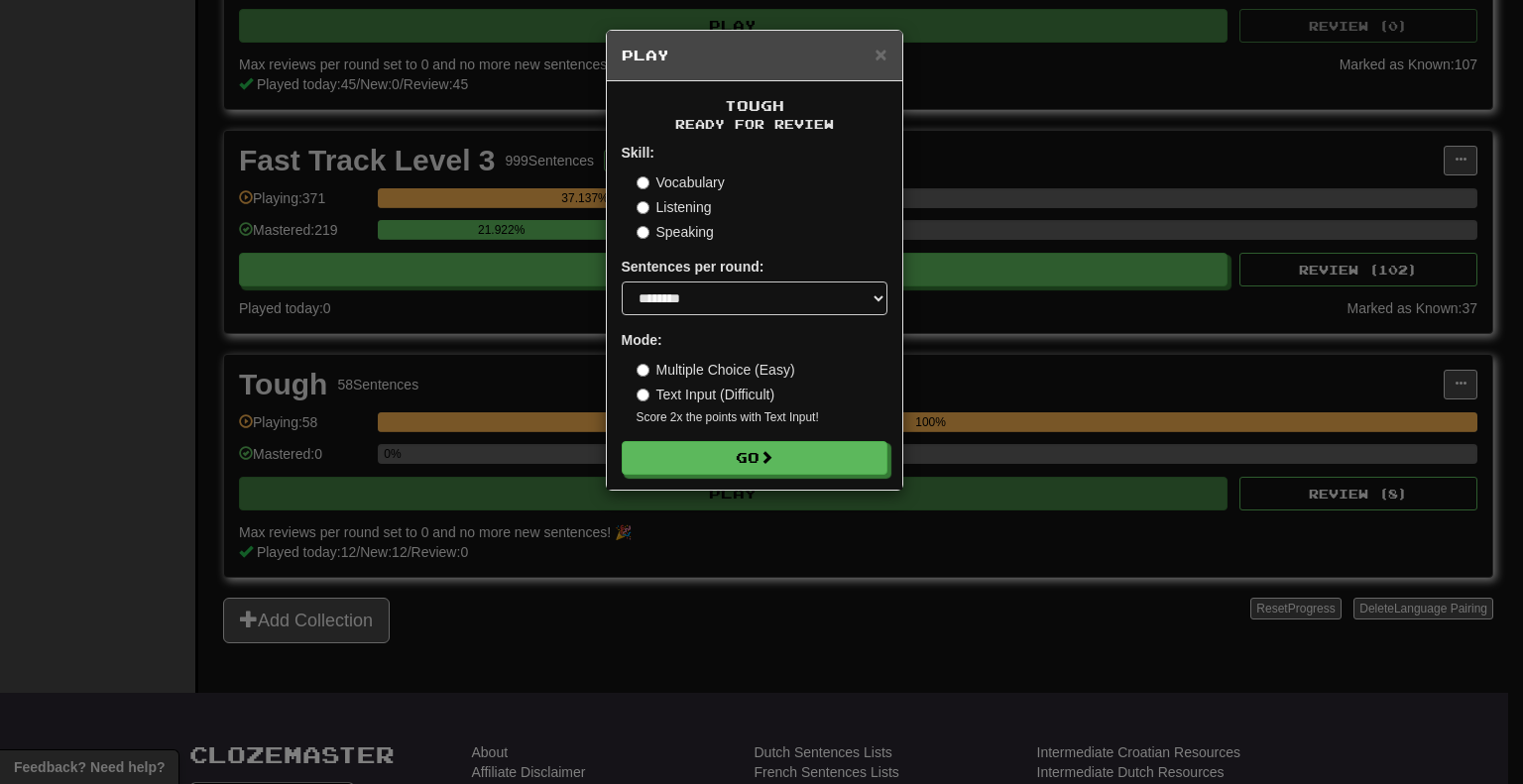click on "Skill: Vocabulary Listening Speaking Sentences per round: * ** ** ** ** ** *** ******** Mode: Multiple Choice (Easy) Text Input (Difficult) Score 2x the points with Text Input ! Go" at bounding box center (755, 308) 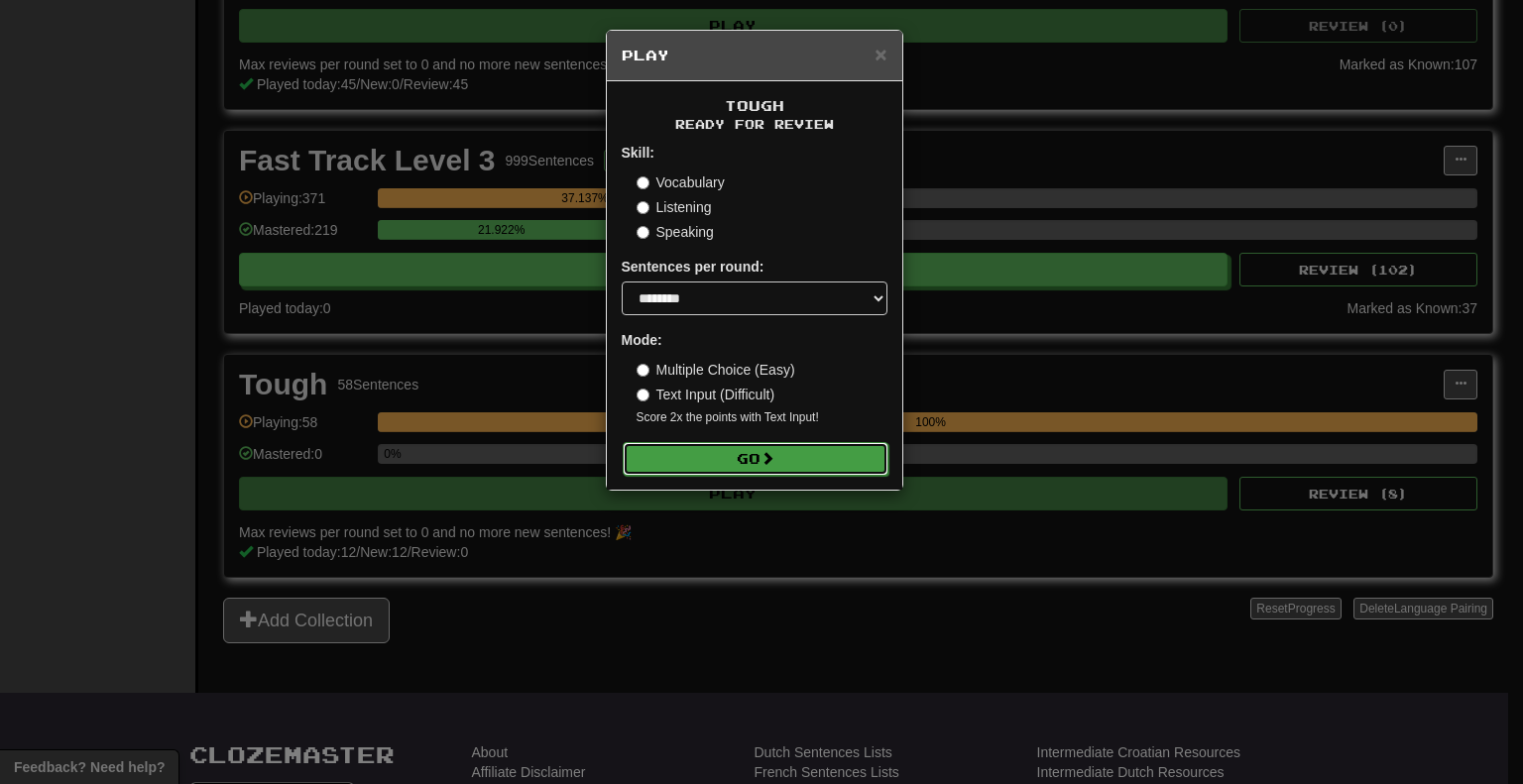 click on "Go" at bounding box center (756, 459) 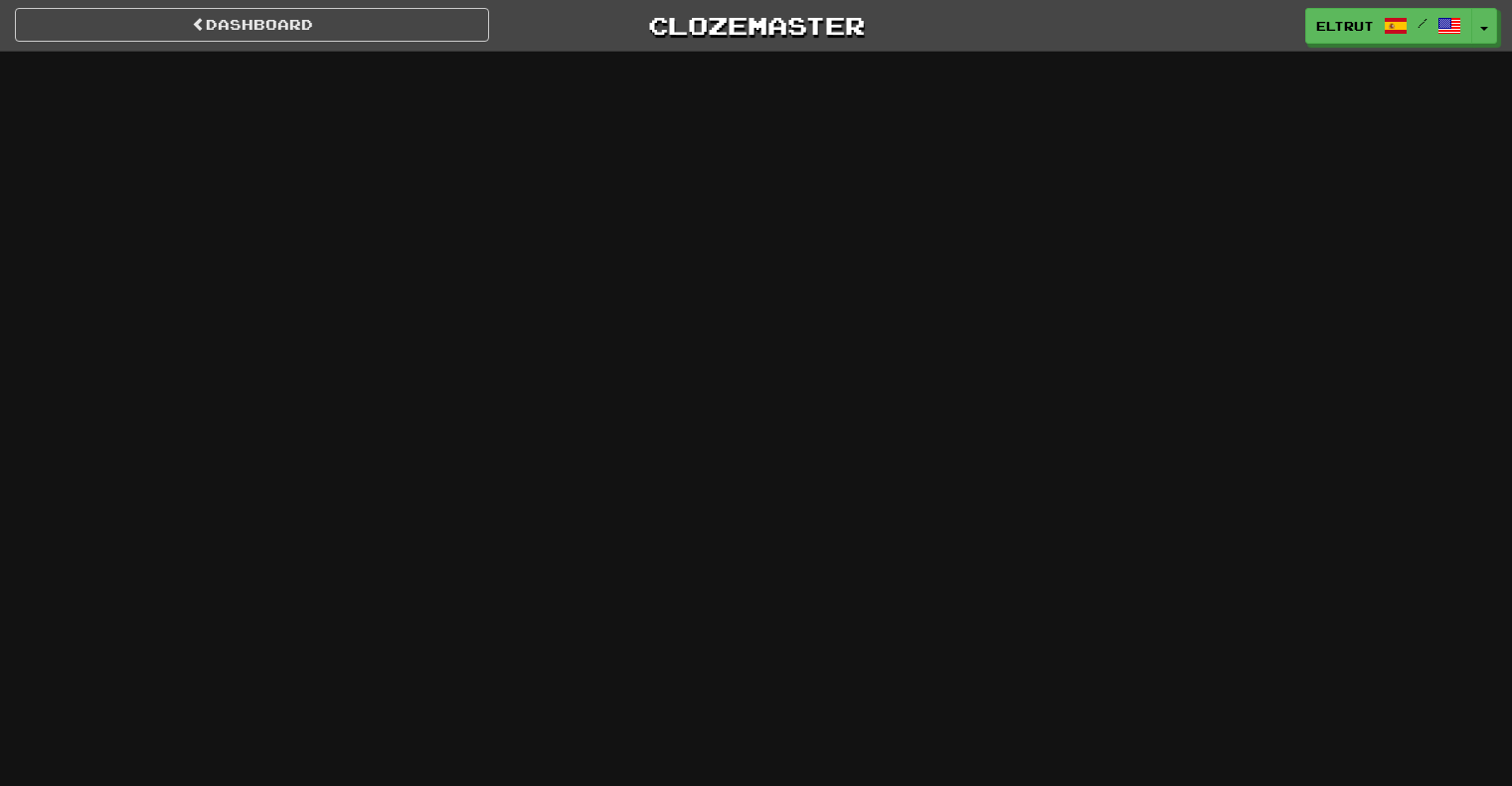 scroll, scrollTop: 0, scrollLeft: 0, axis: both 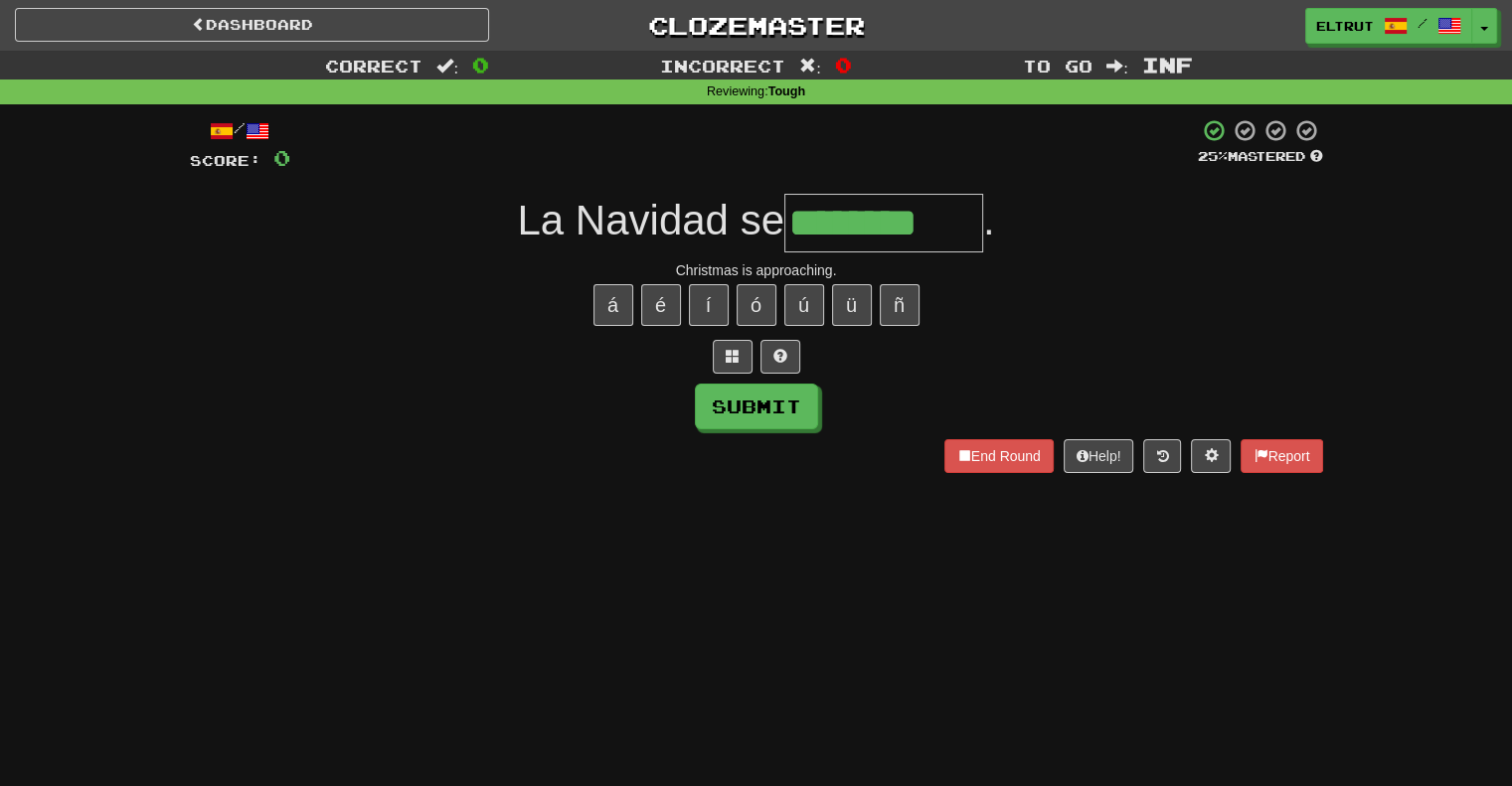 type on "********" 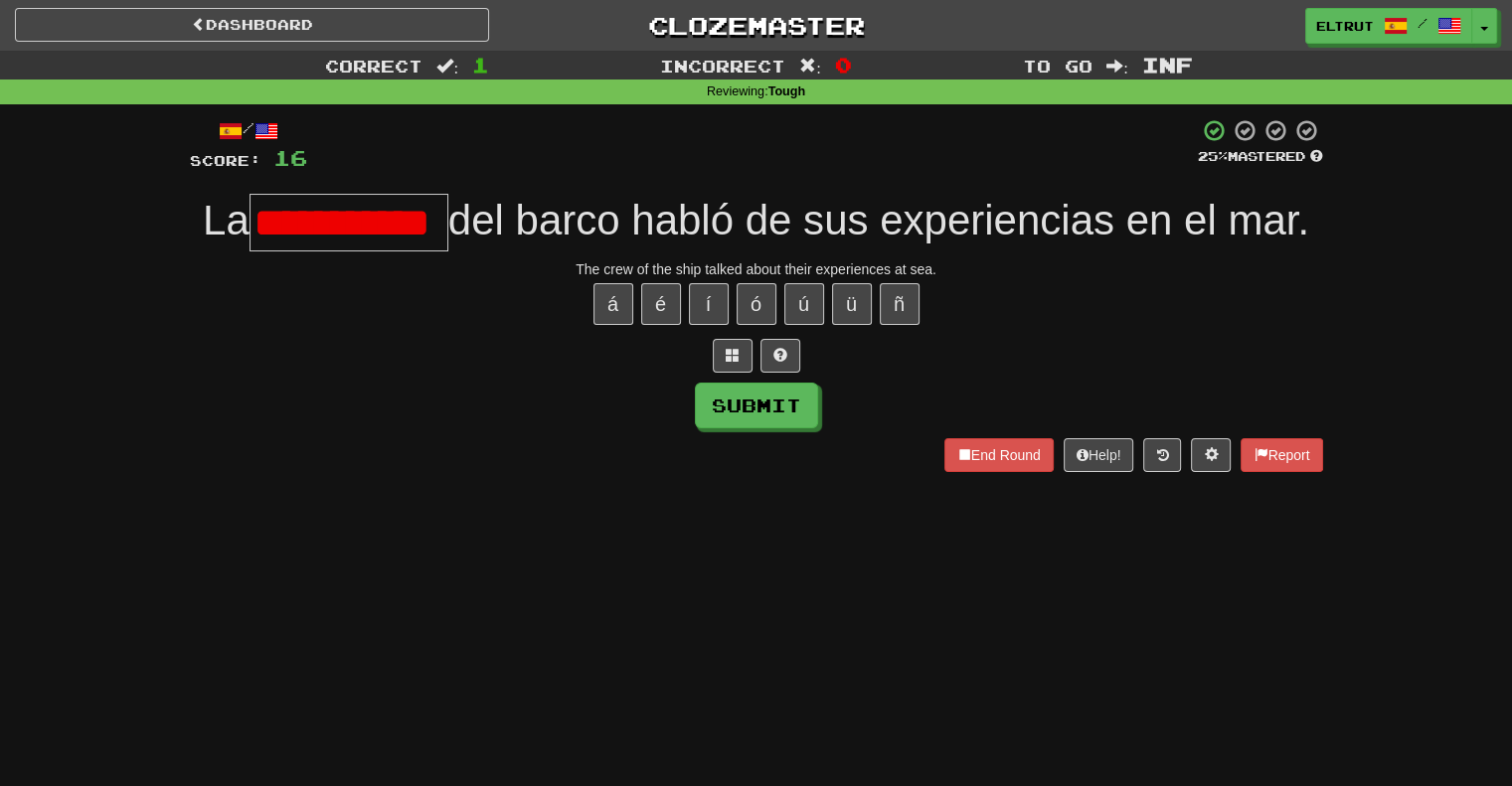 scroll, scrollTop: 0, scrollLeft: 0, axis: both 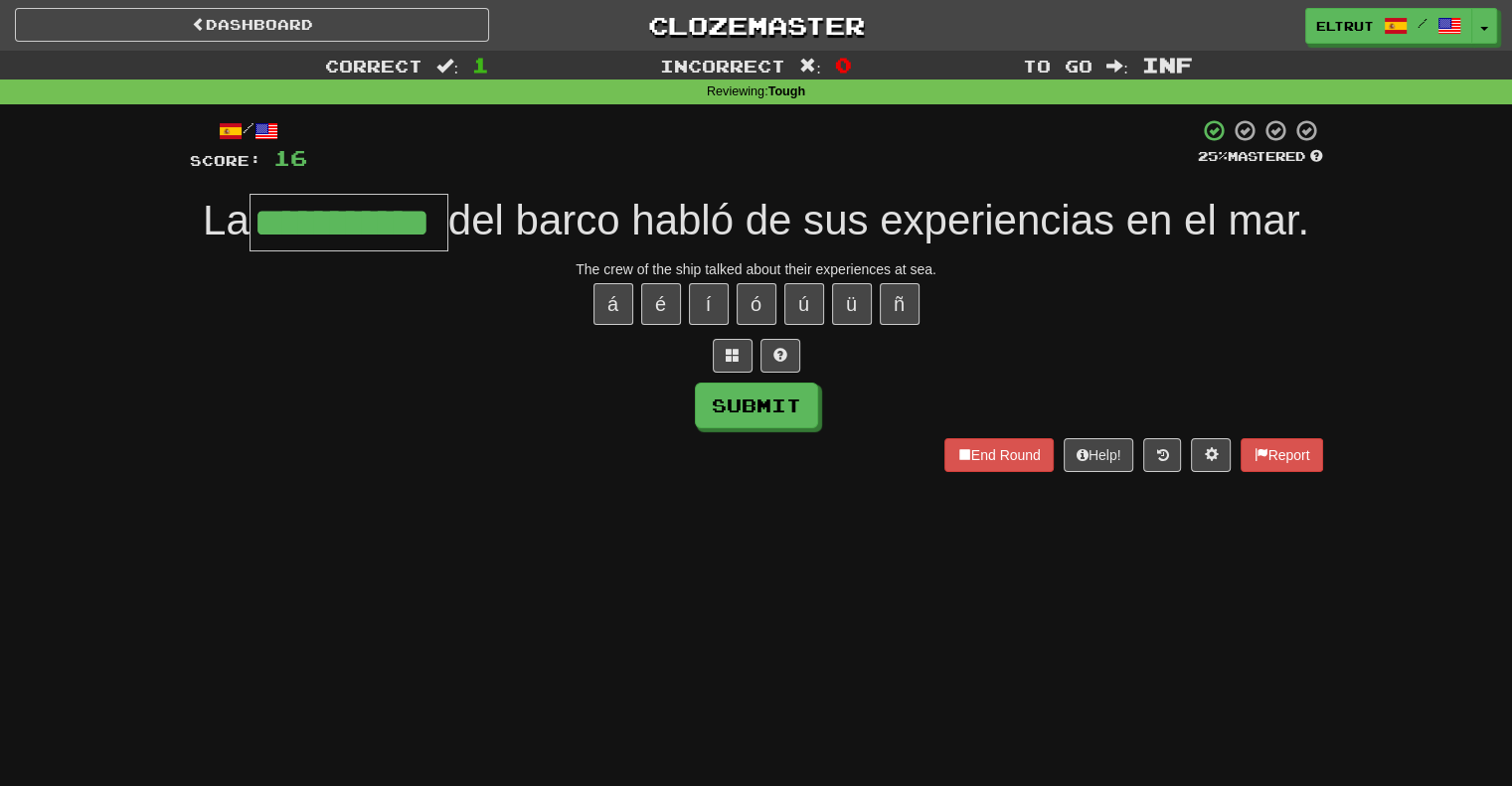 type on "**********" 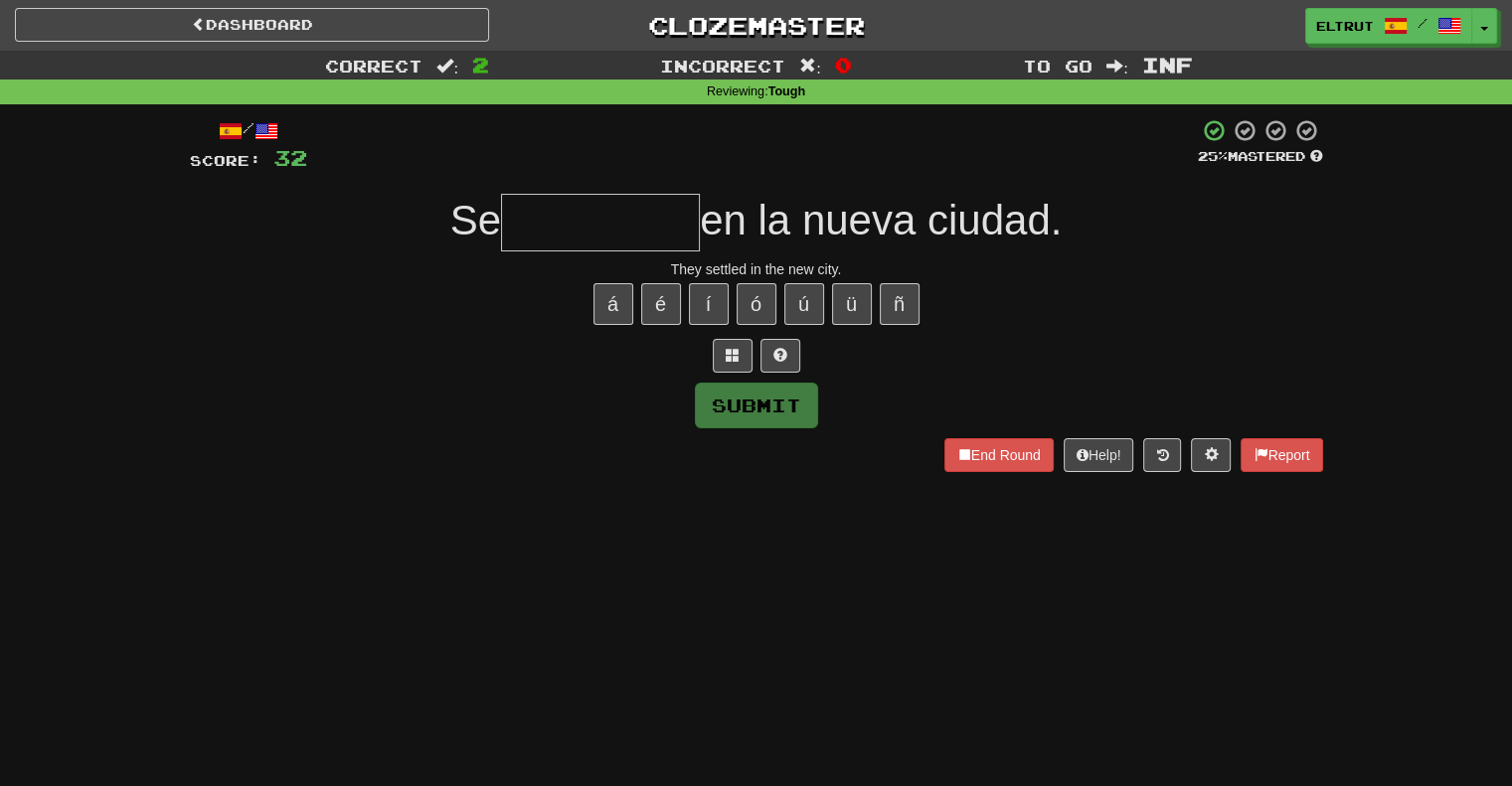 type on "*" 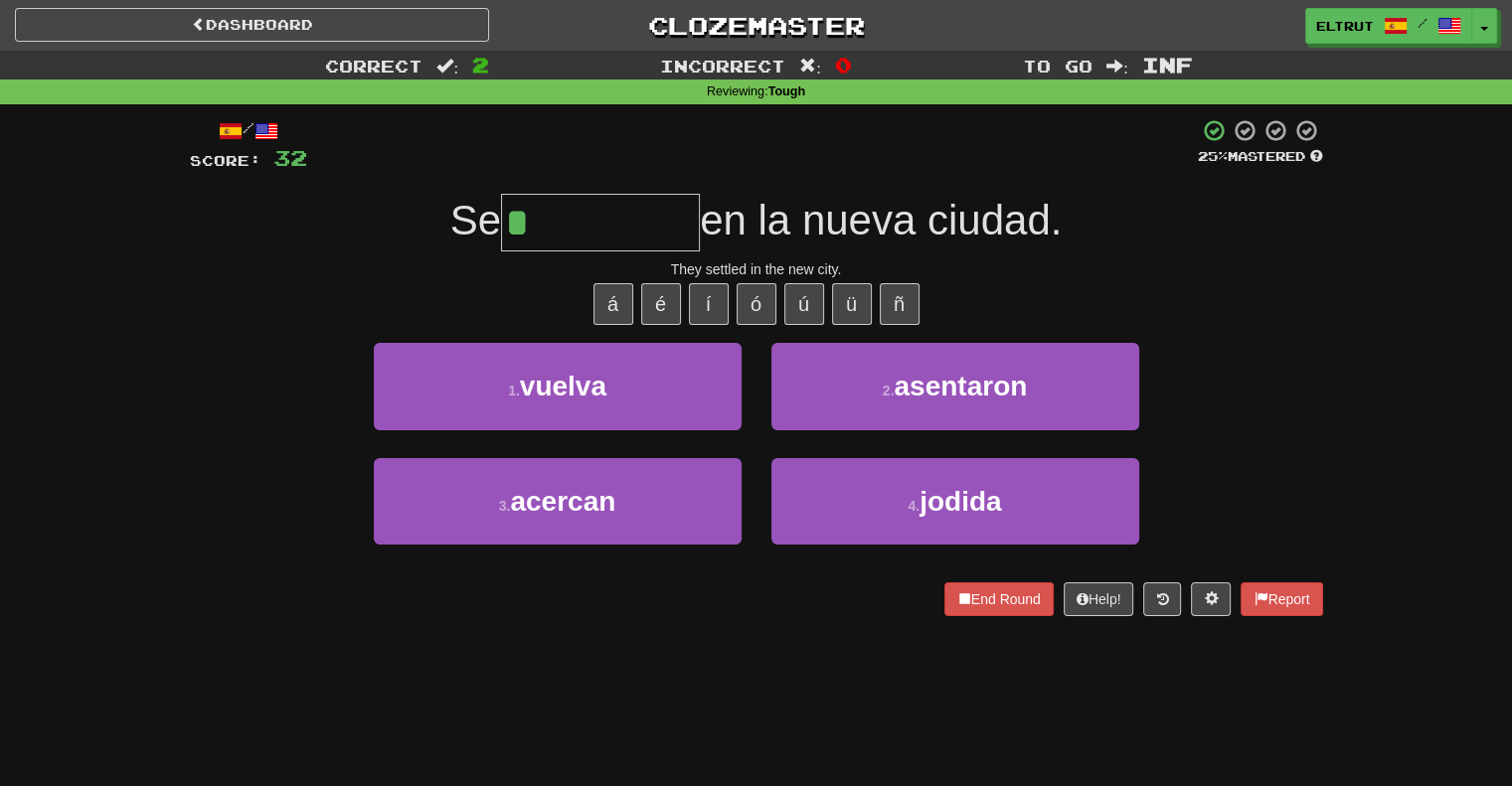 type on "*********" 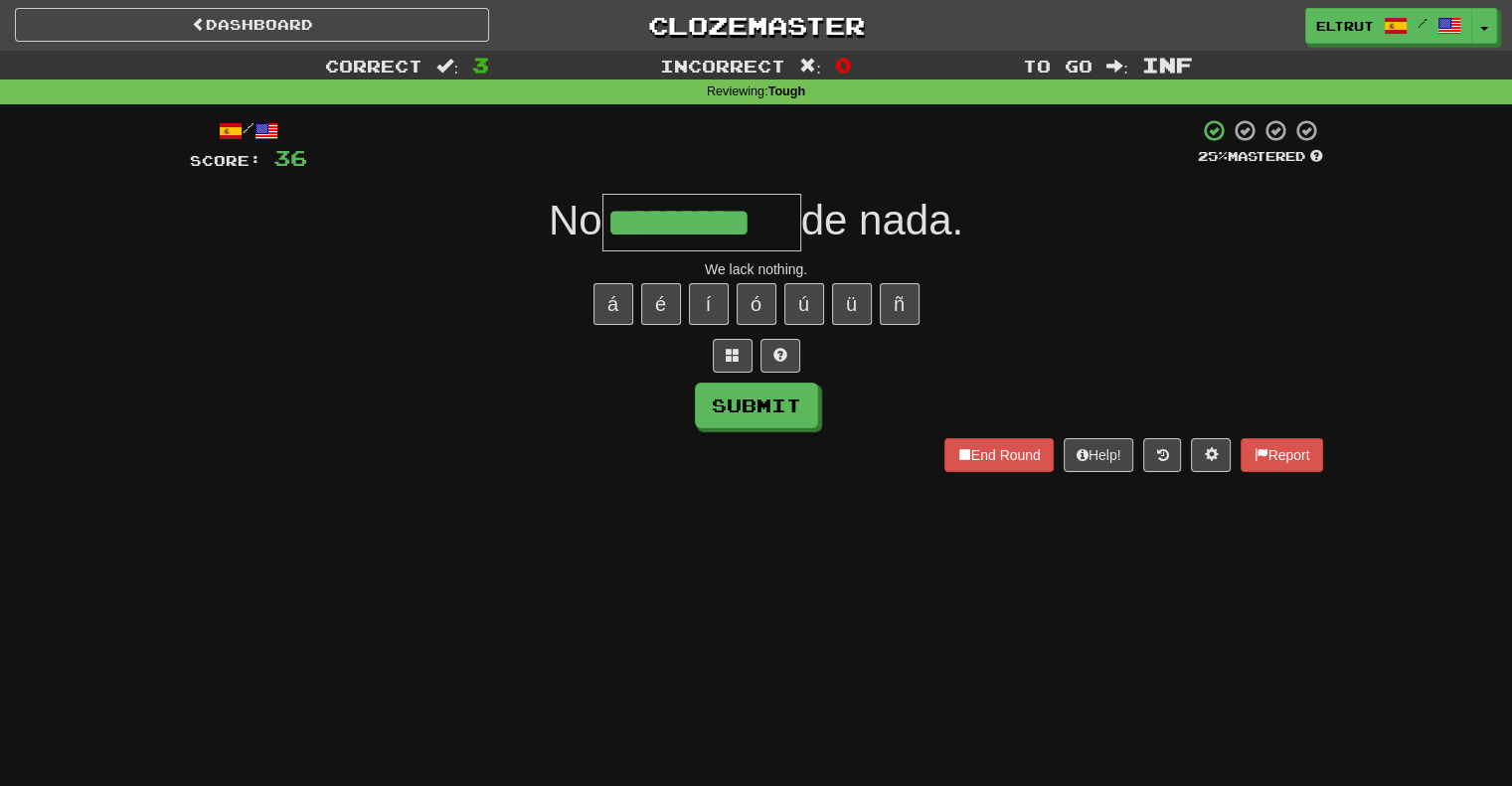 scroll, scrollTop: 0, scrollLeft: 12, axis: horizontal 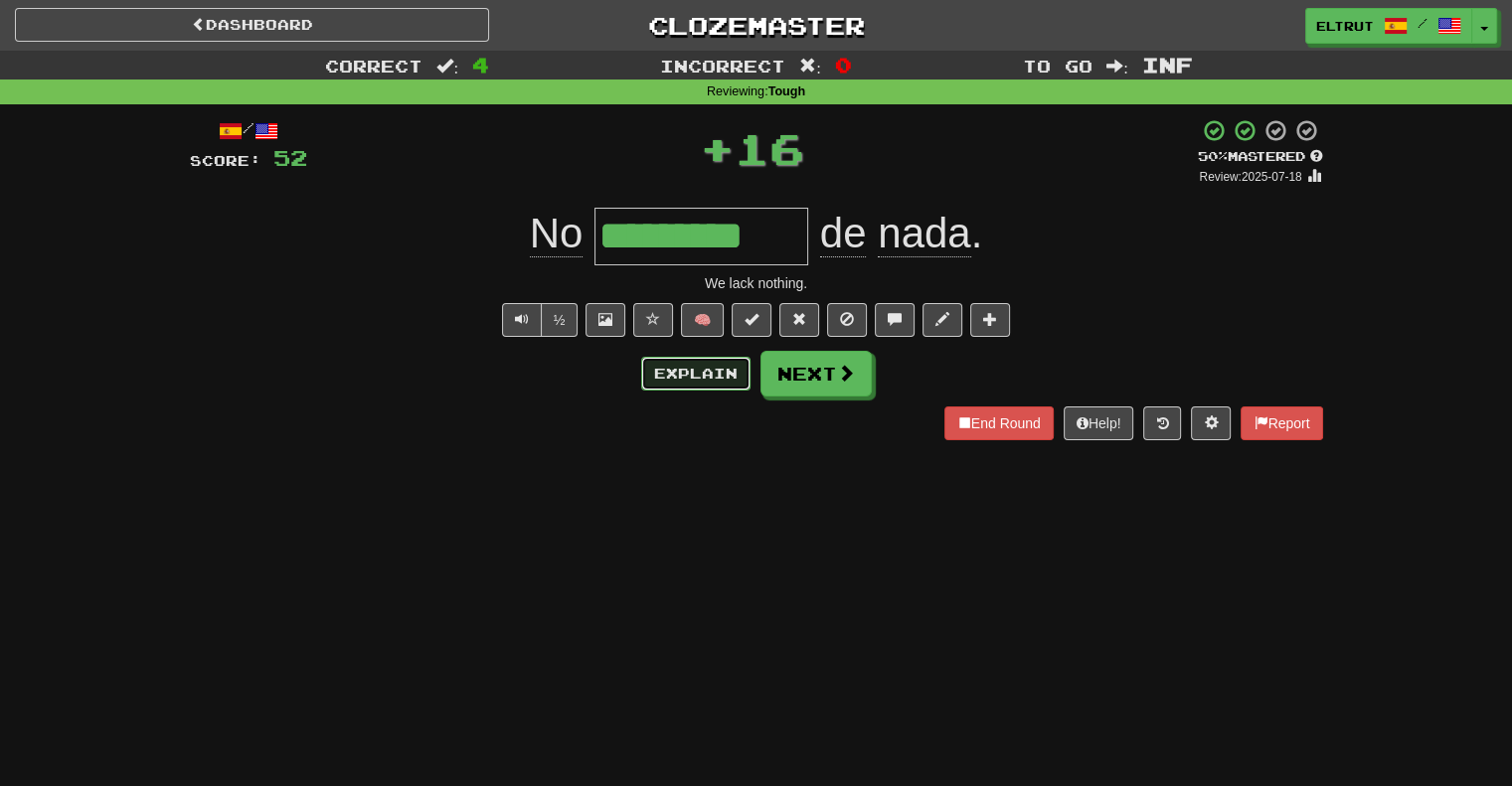 click on "Explain" at bounding box center [696, 374] 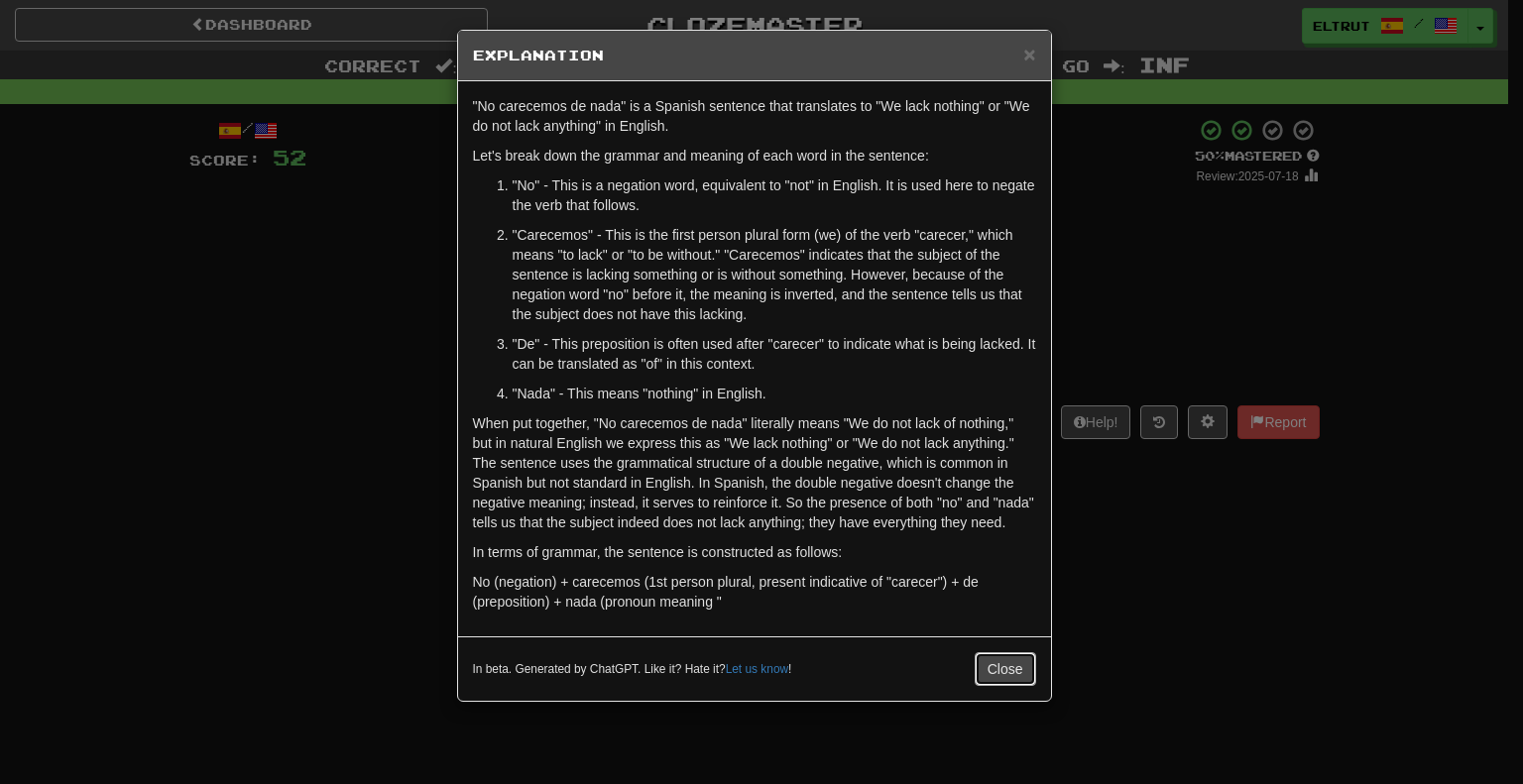 click on "Close" at bounding box center (1005, 669) 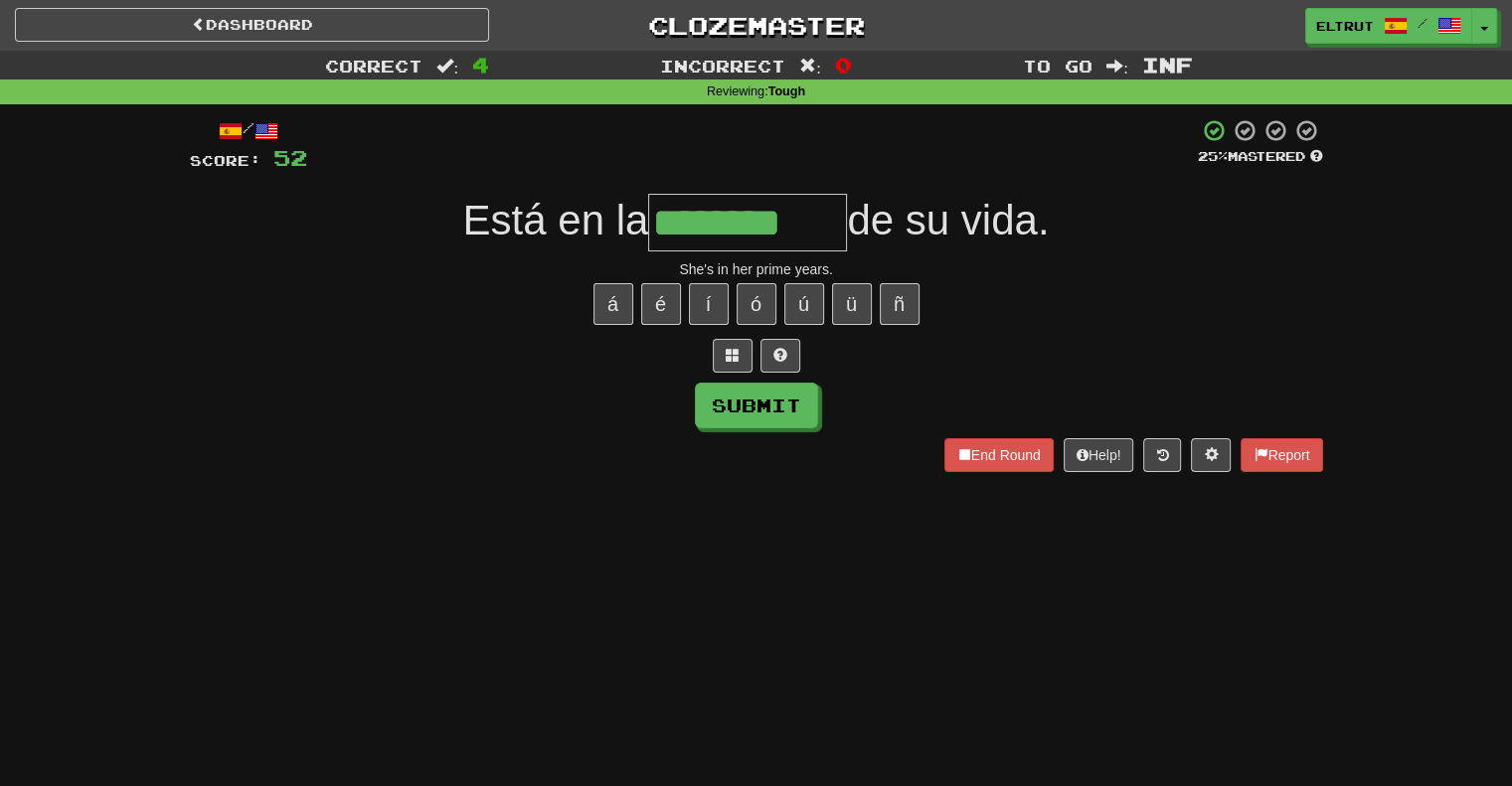 type on "********" 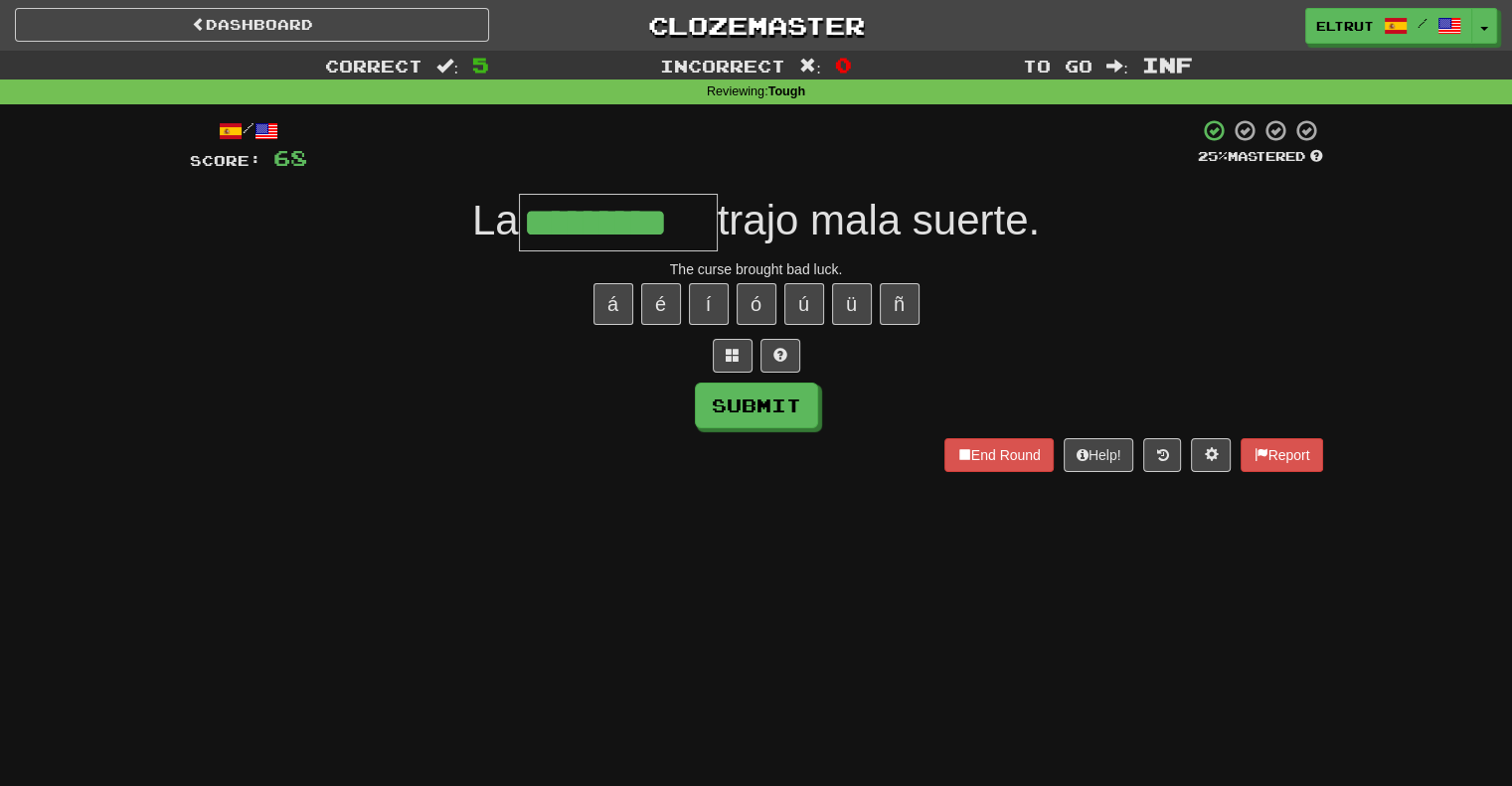 type on "*********" 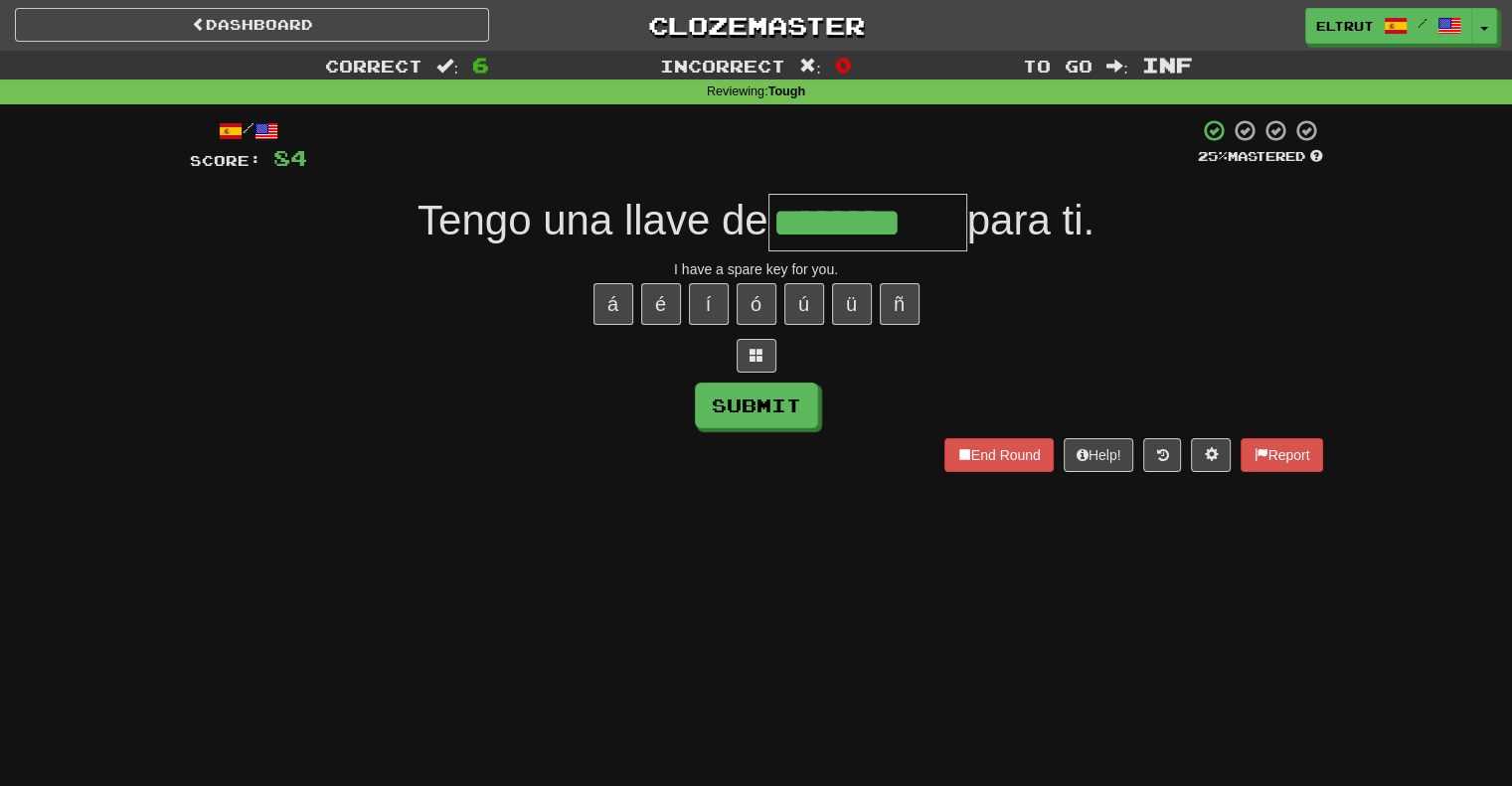 type on "********" 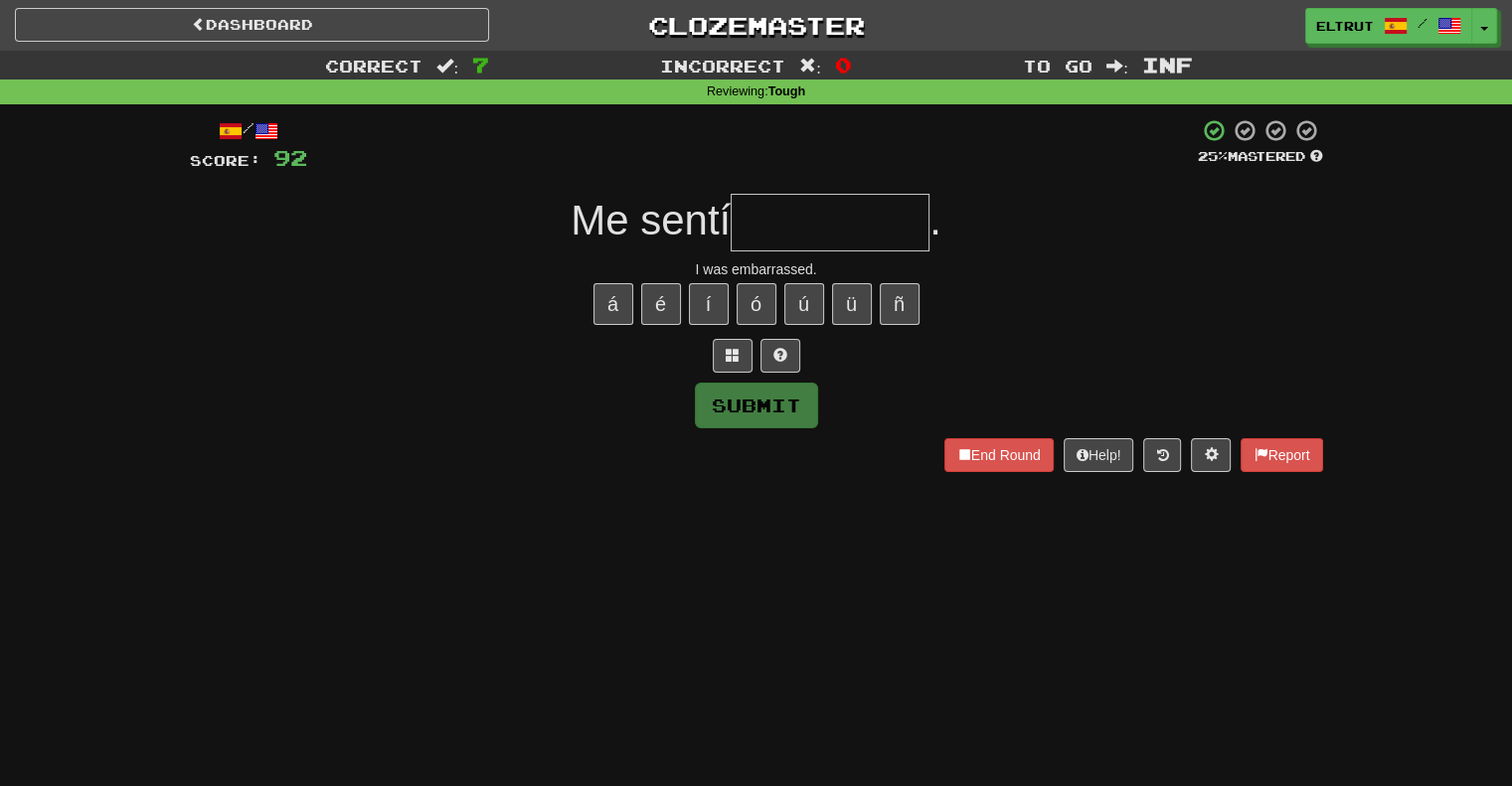 type on "*" 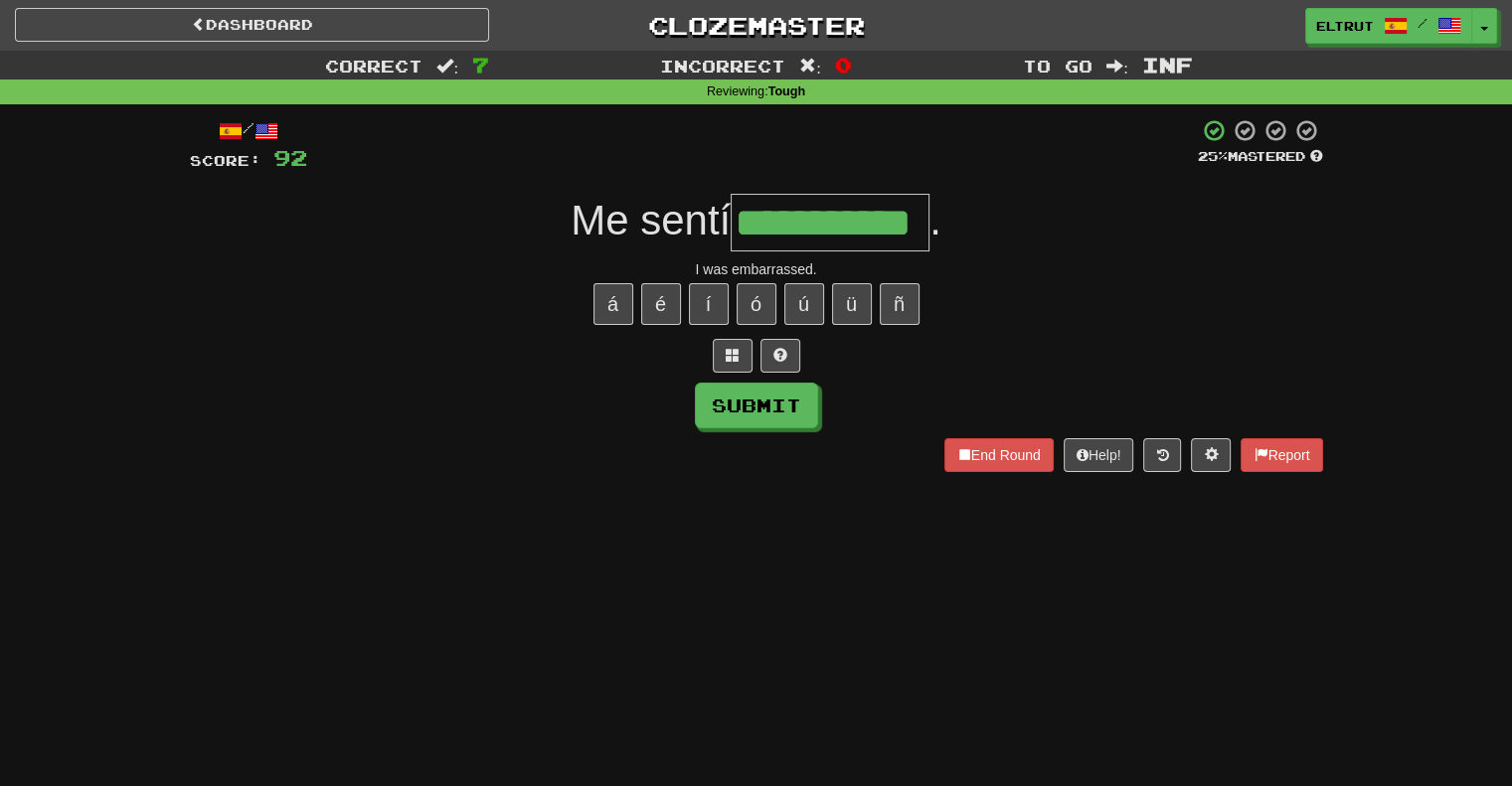 scroll, scrollTop: 0, scrollLeft: 50, axis: horizontal 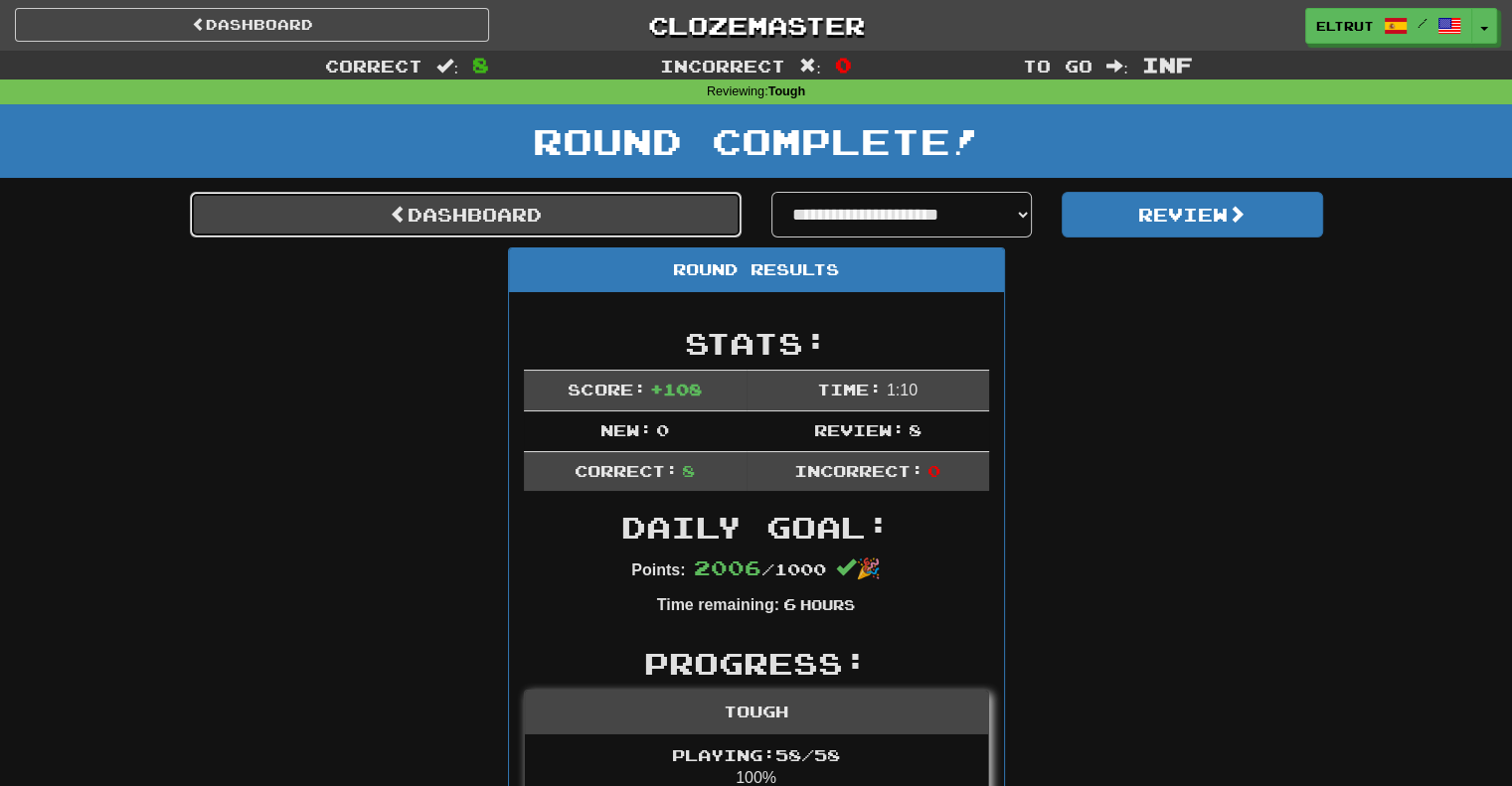 click on "Dashboard" at bounding box center (465, 215) 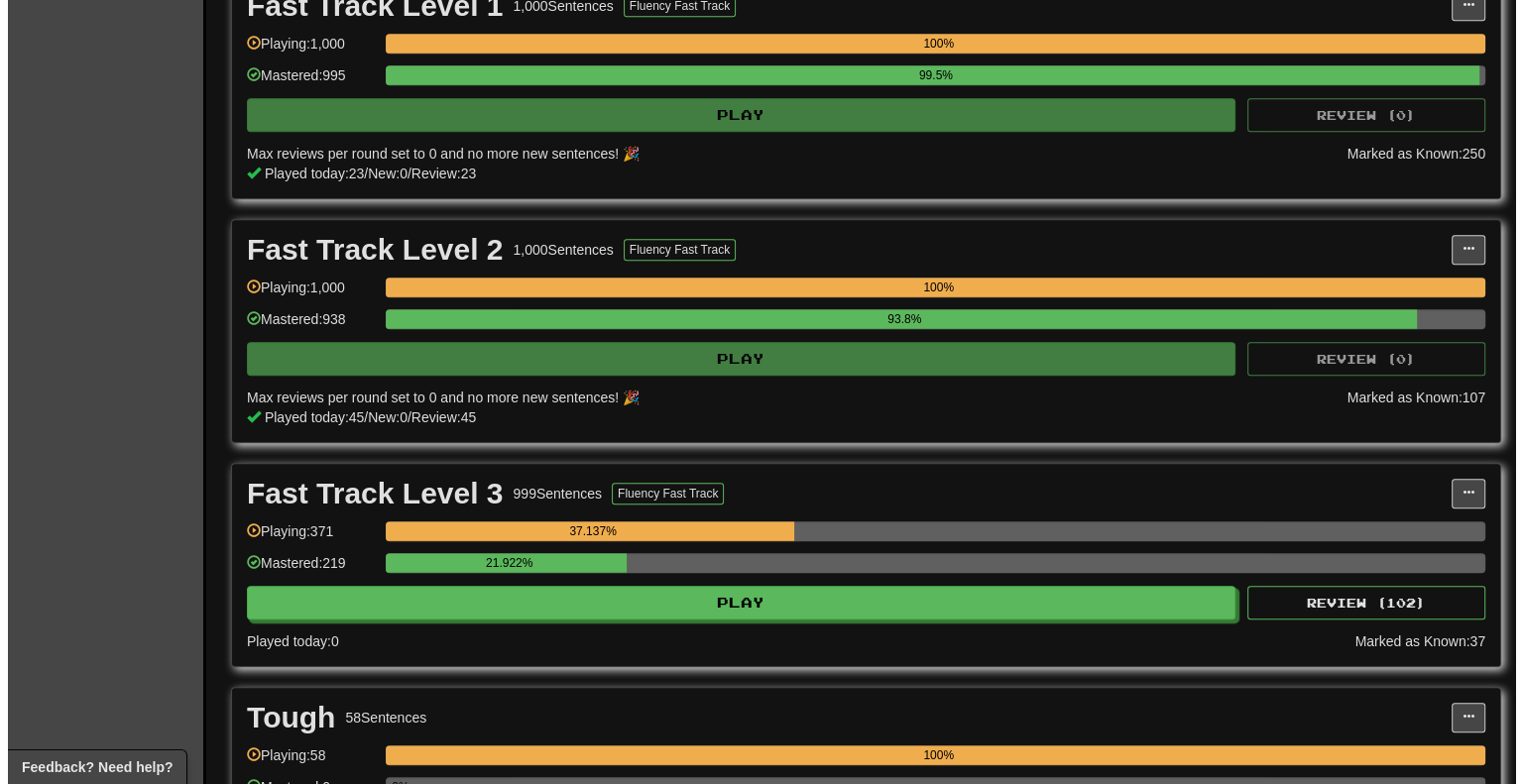 scroll, scrollTop: 1189, scrollLeft: 0, axis: vertical 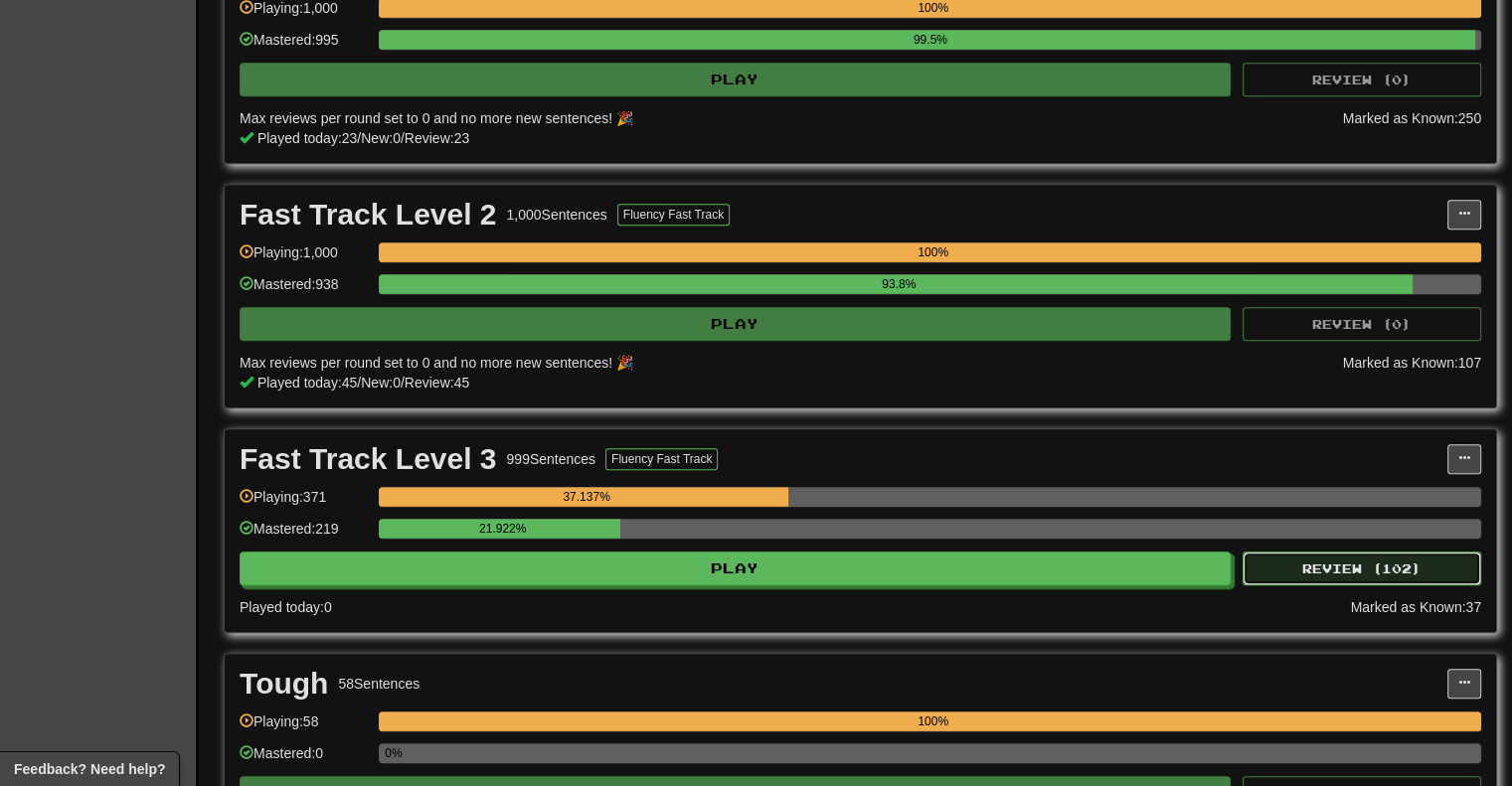 click on "Review ( 102 )" at bounding box center (1362, 568) 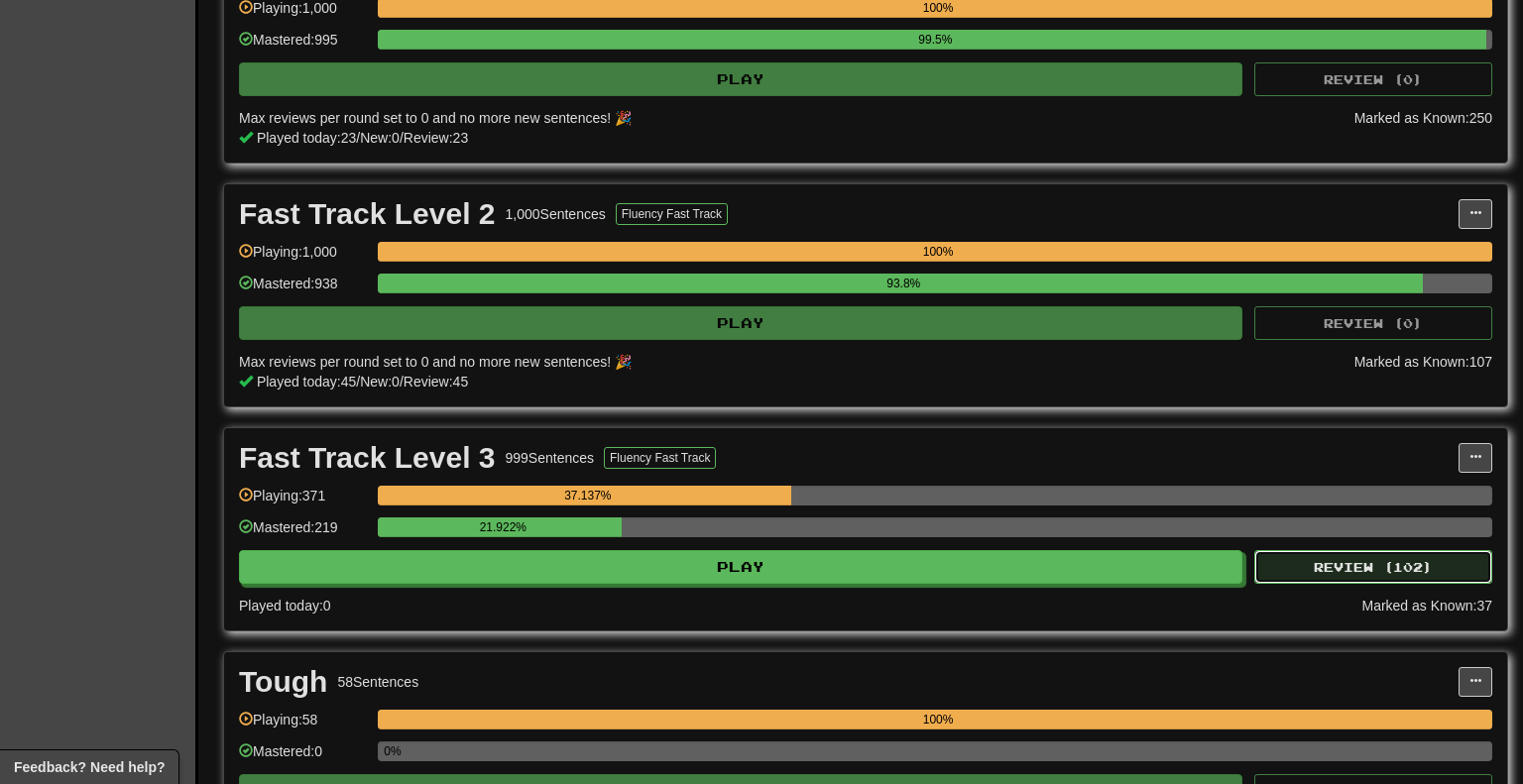 select on "********" 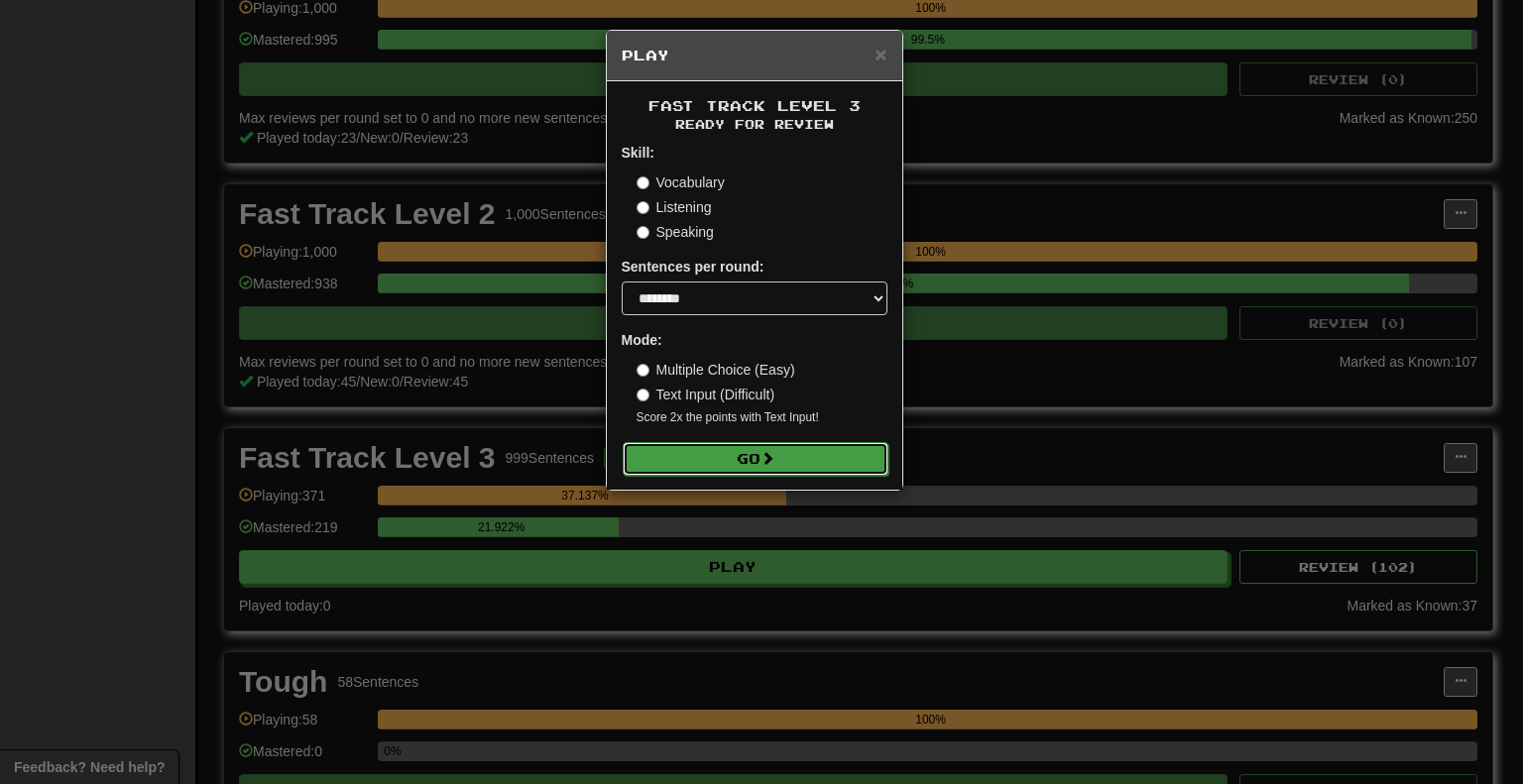 click on "Go" at bounding box center [756, 459] 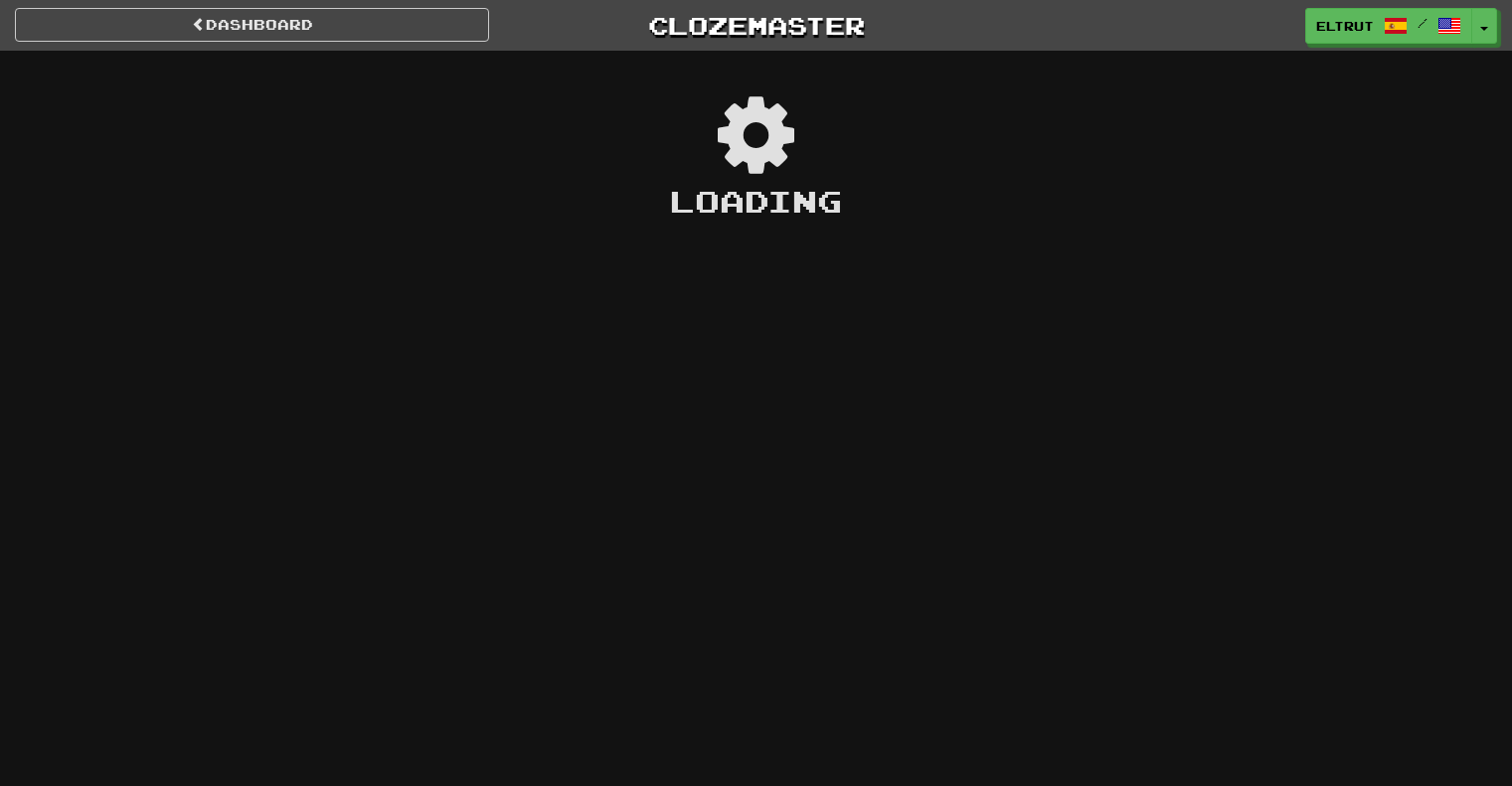 scroll, scrollTop: 0, scrollLeft: 0, axis: both 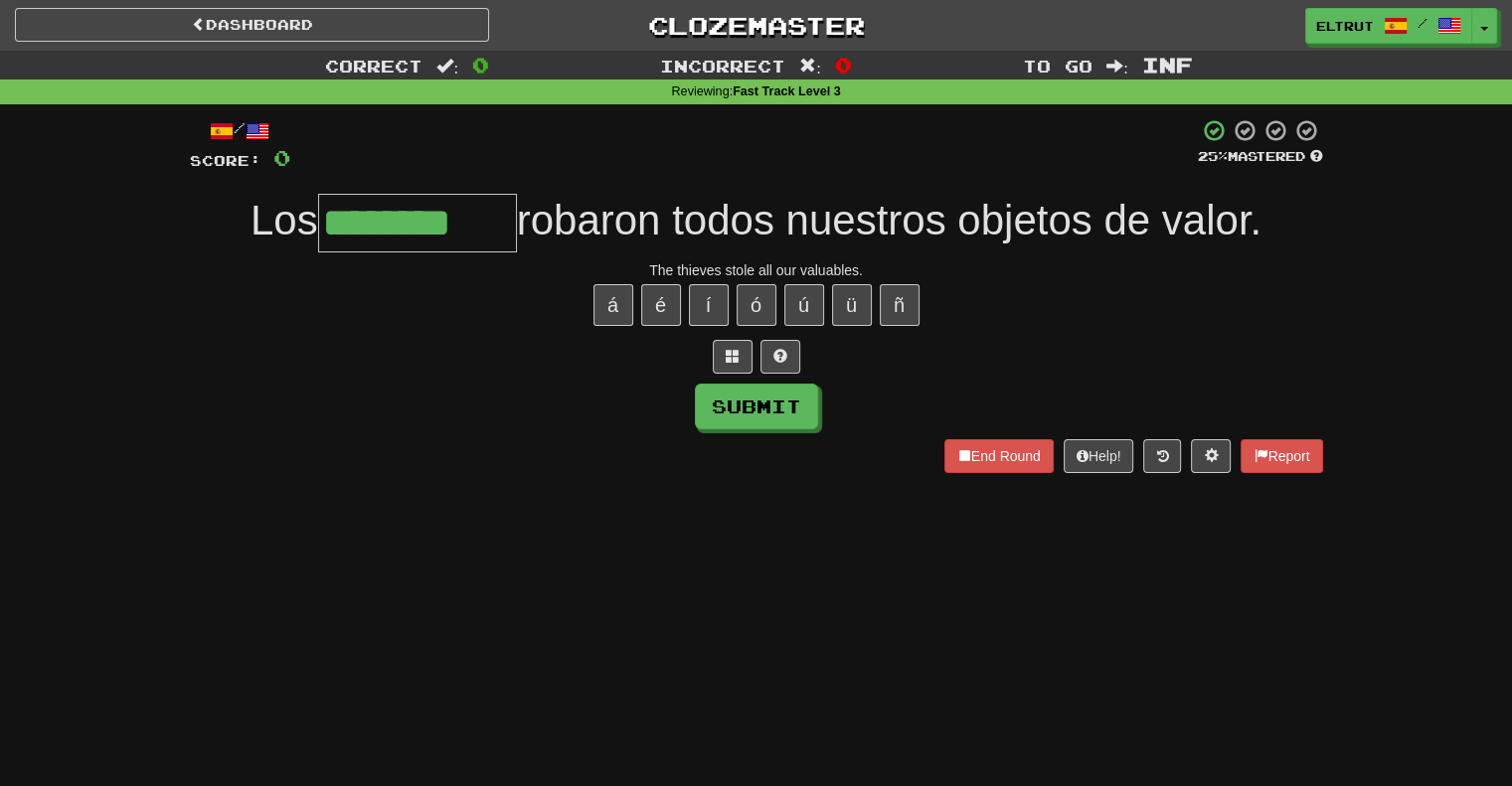 type on "********" 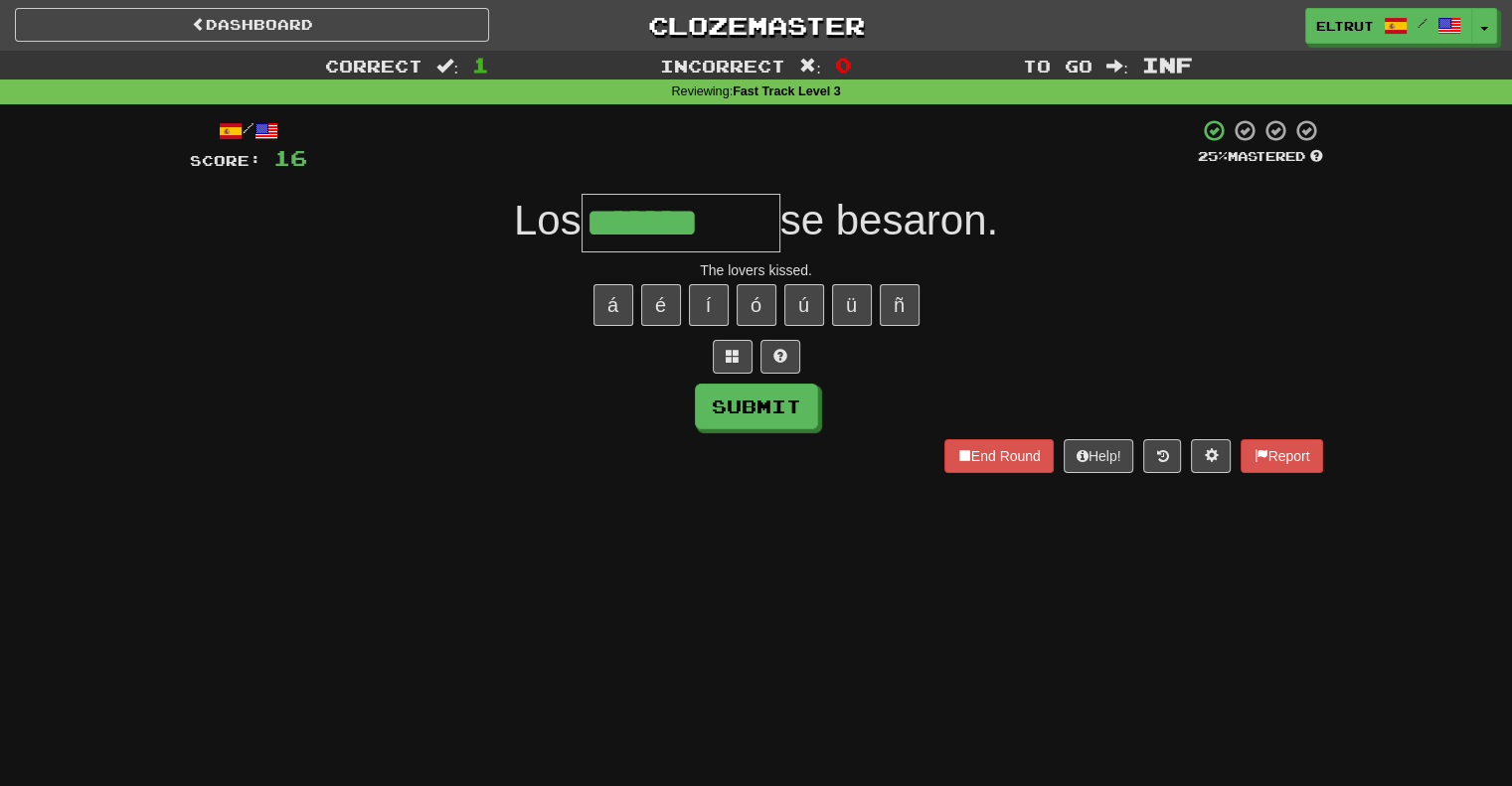 type on "*******" 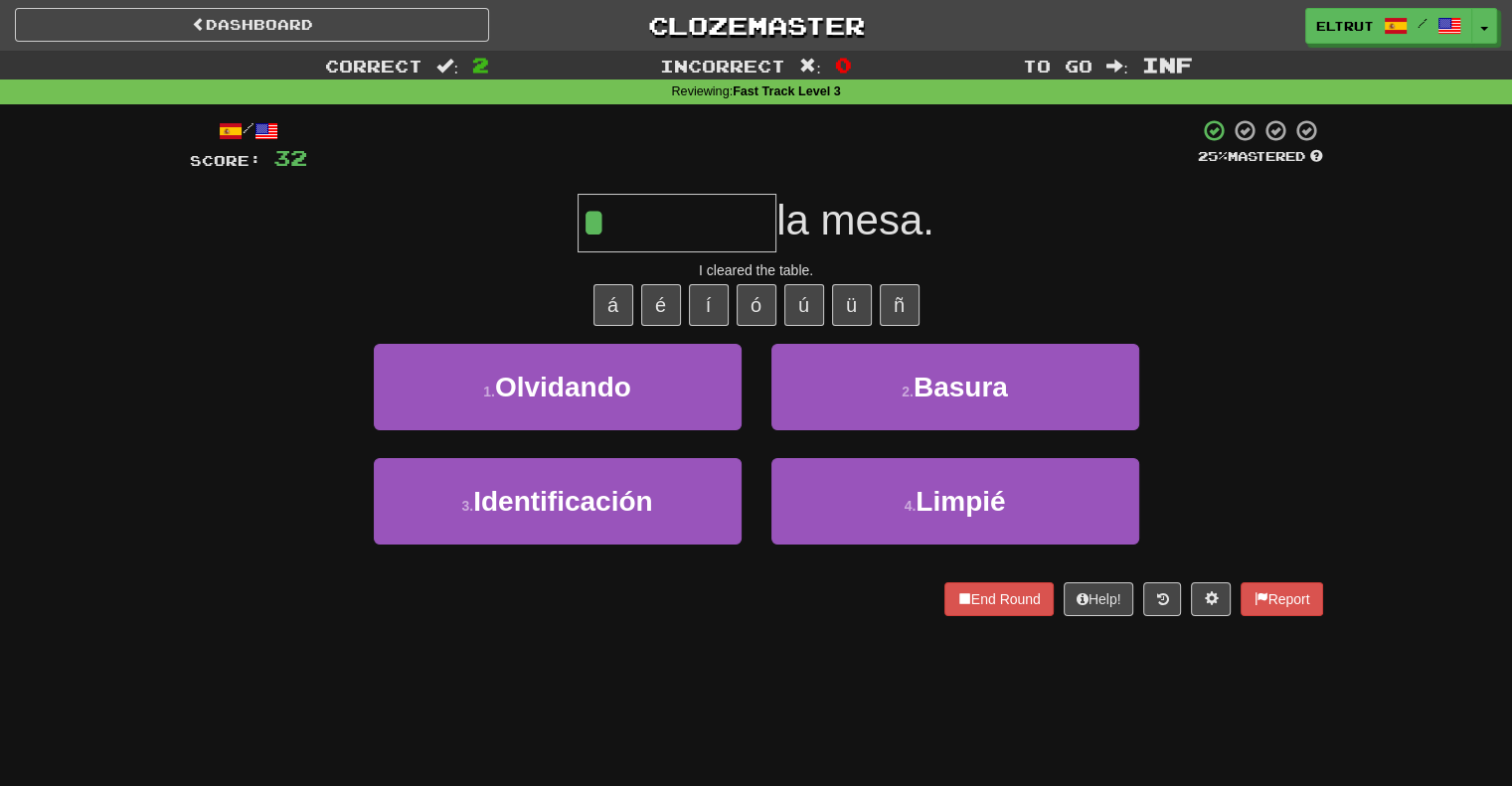type on "******" 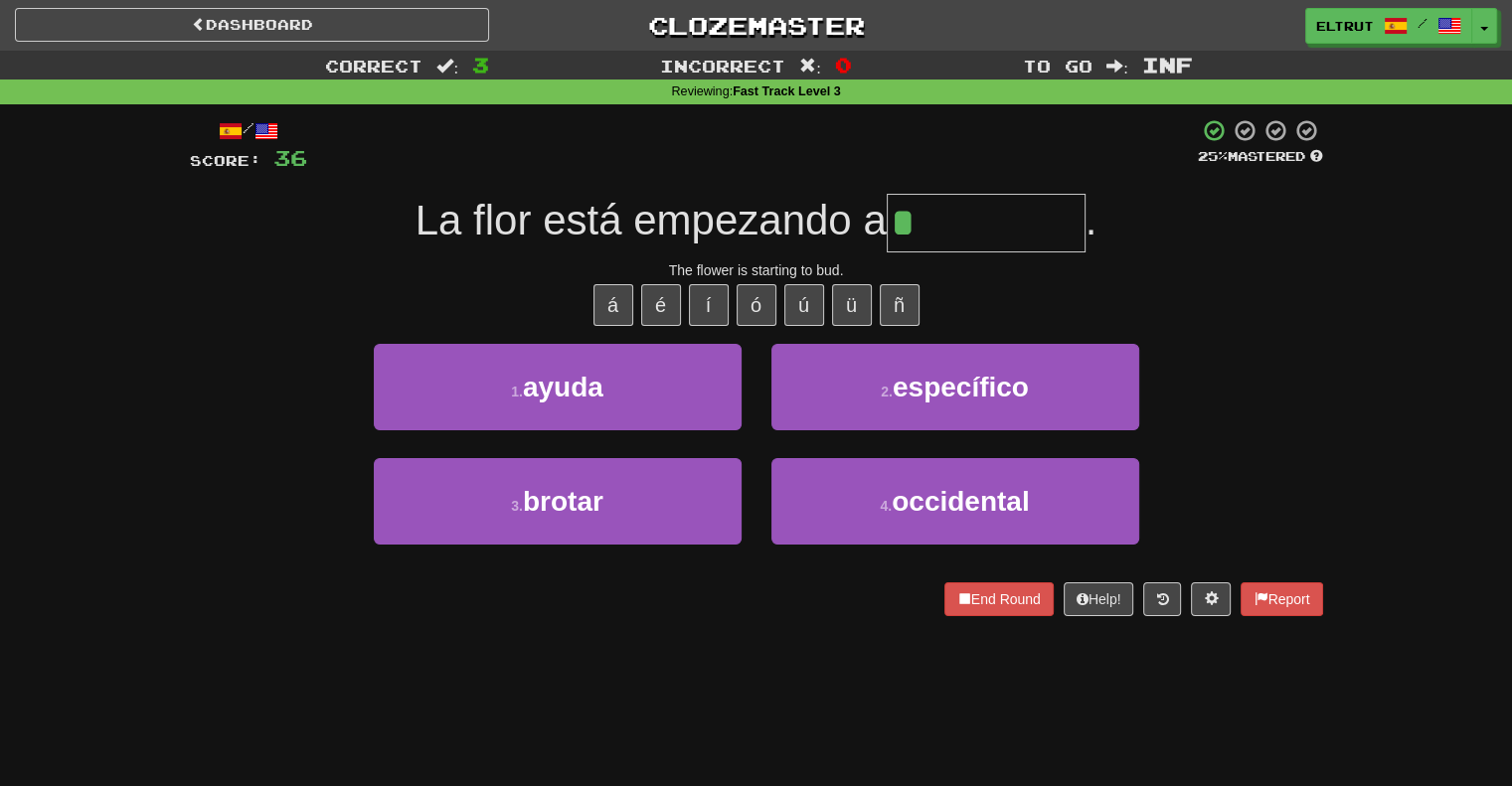 type on "******" 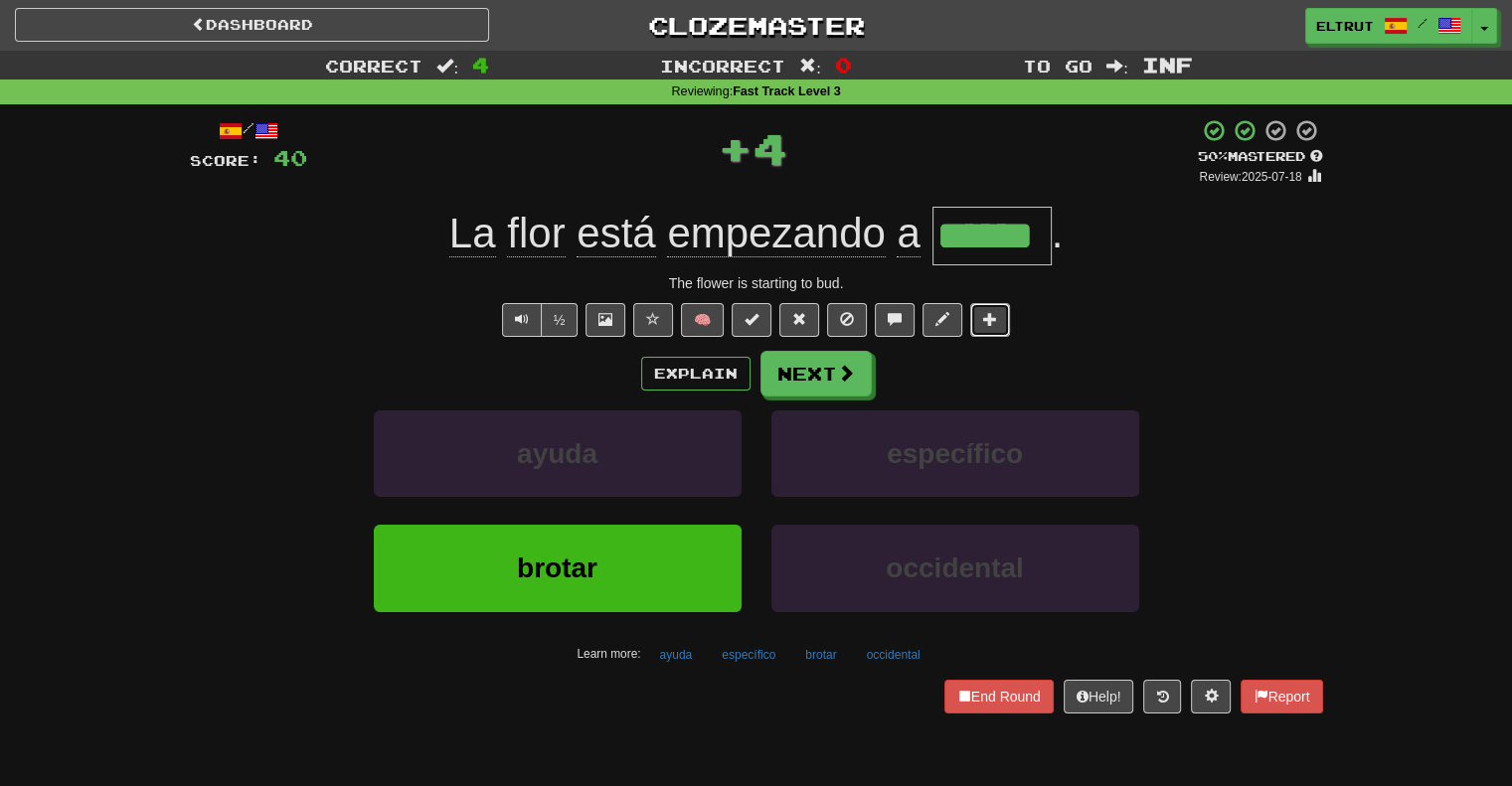 click at bounding box center [990, 319] 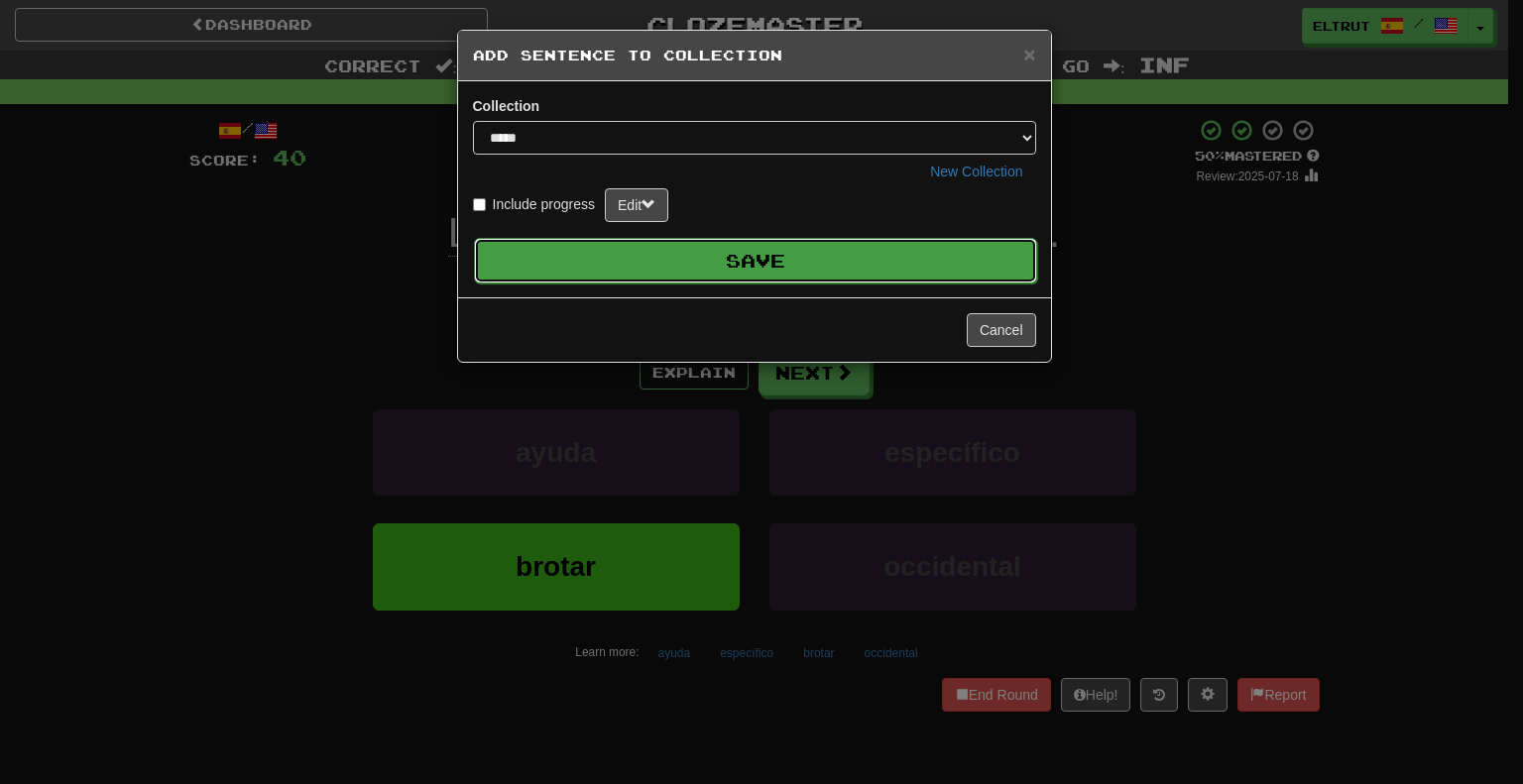click on "Save" at bounding box center (756, 261) 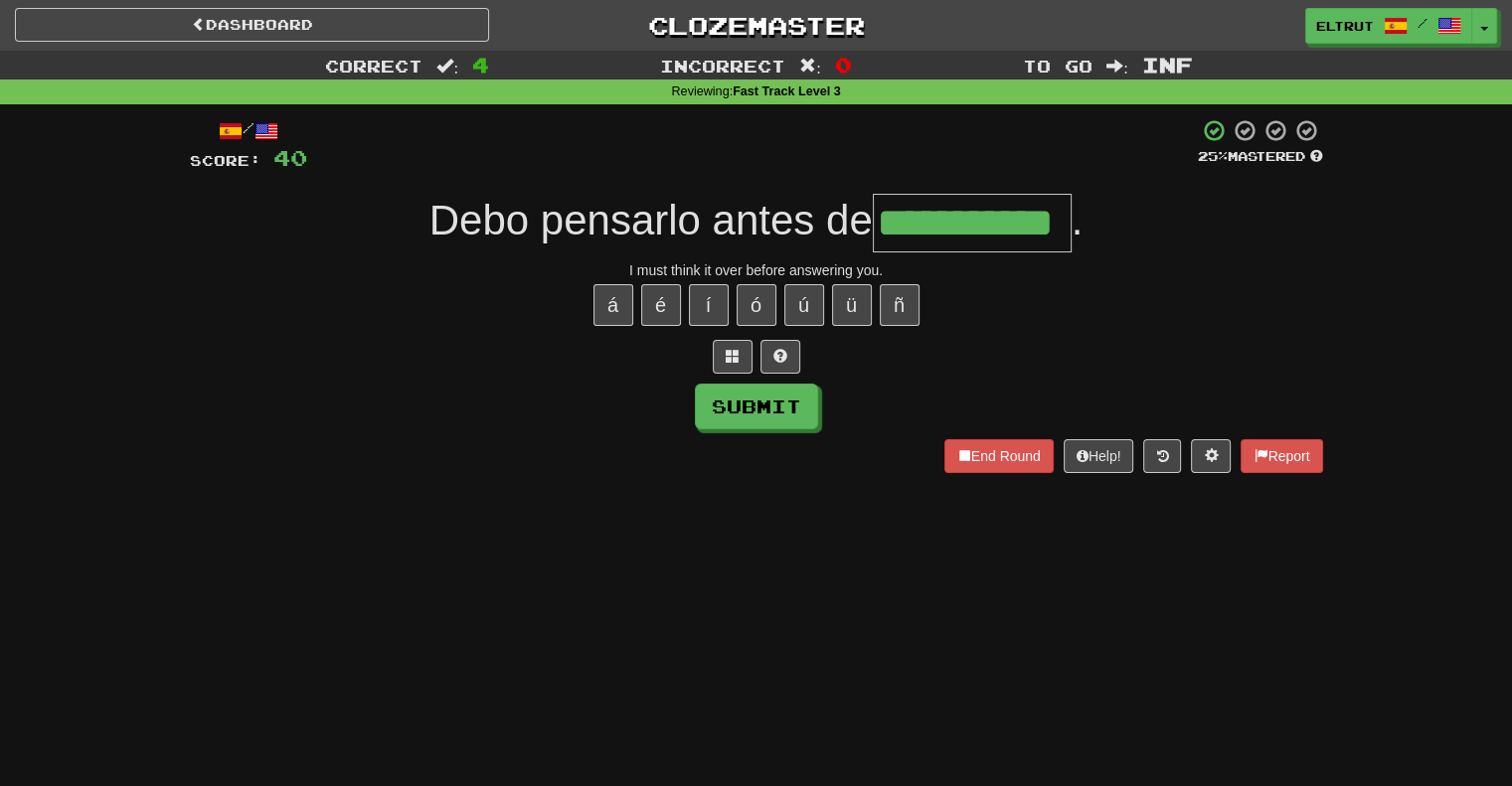 scroll, scrollTop: 0, scrollLeft: 15, axis: horizontal 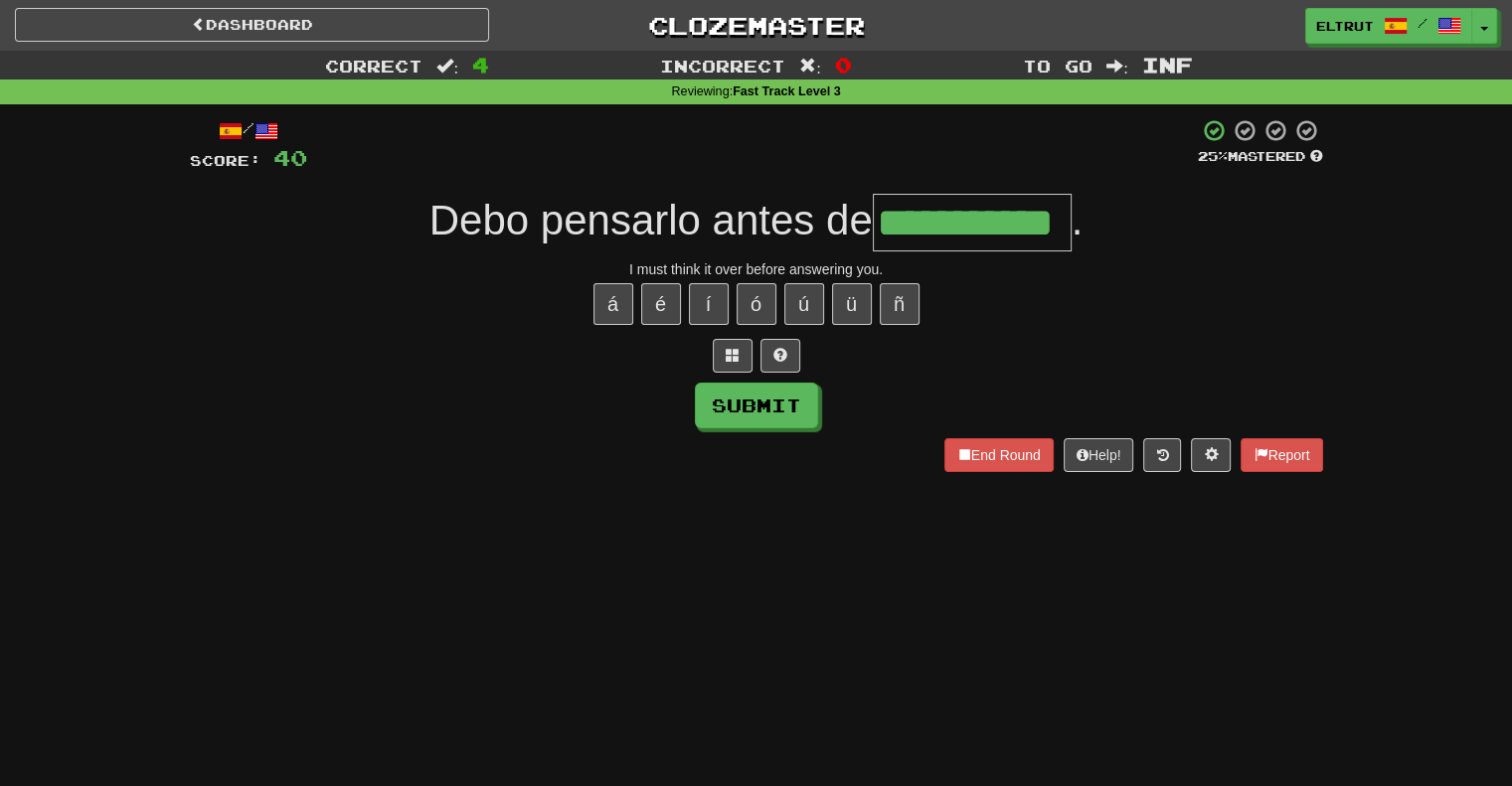 type on "**********" 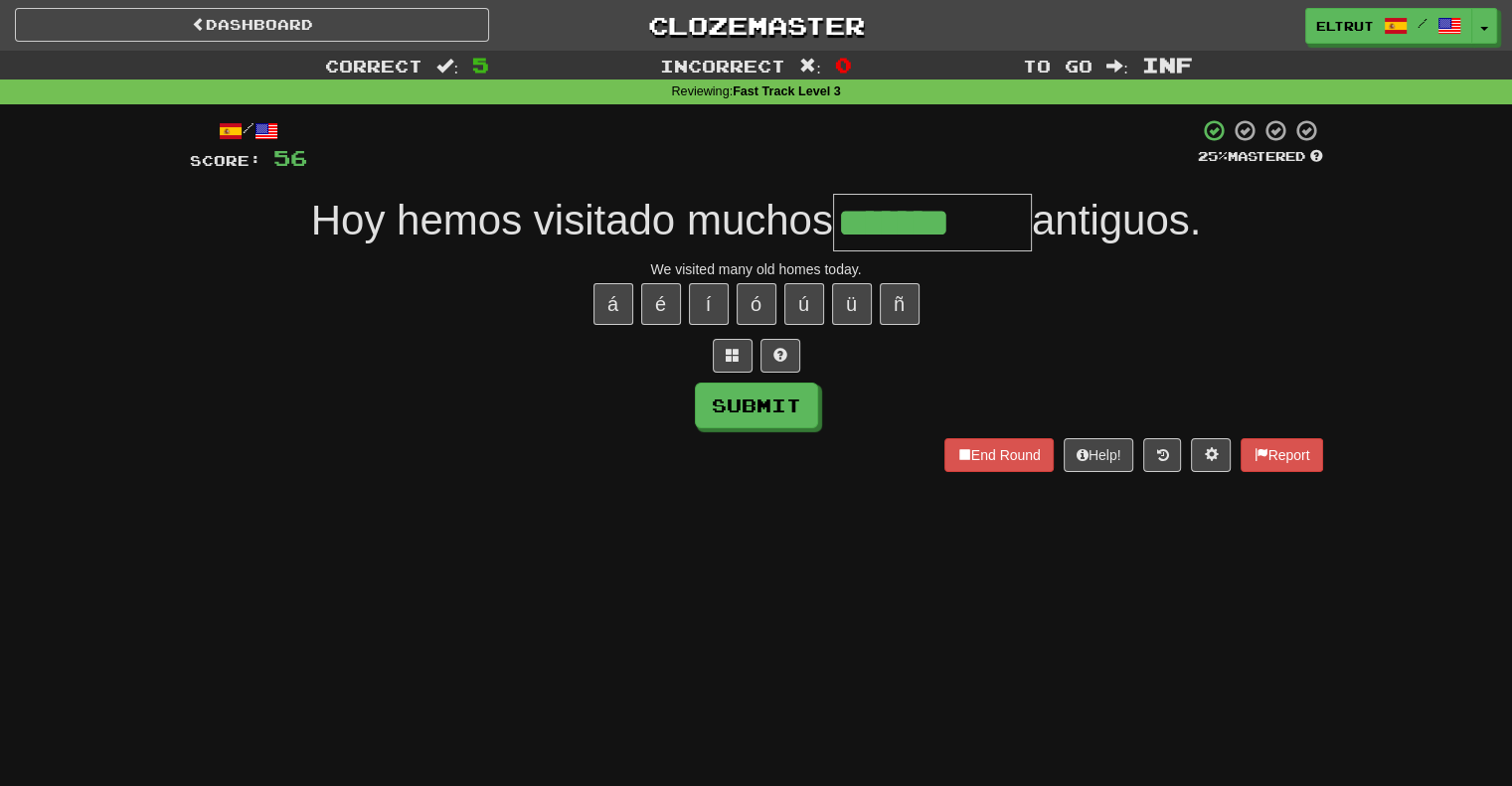 type on "*******" 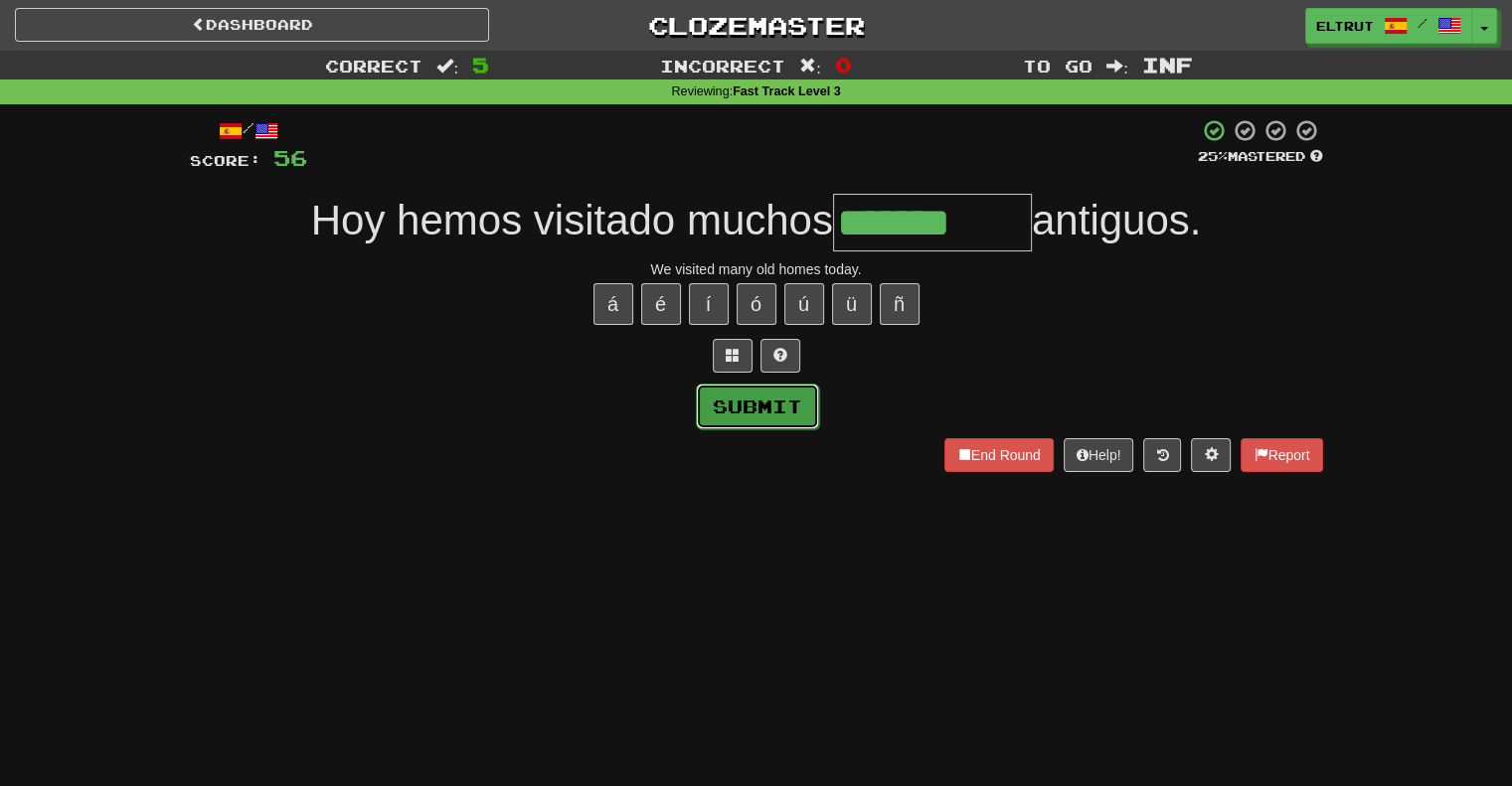 click on "Submit" at bounding box center (757, 406) 